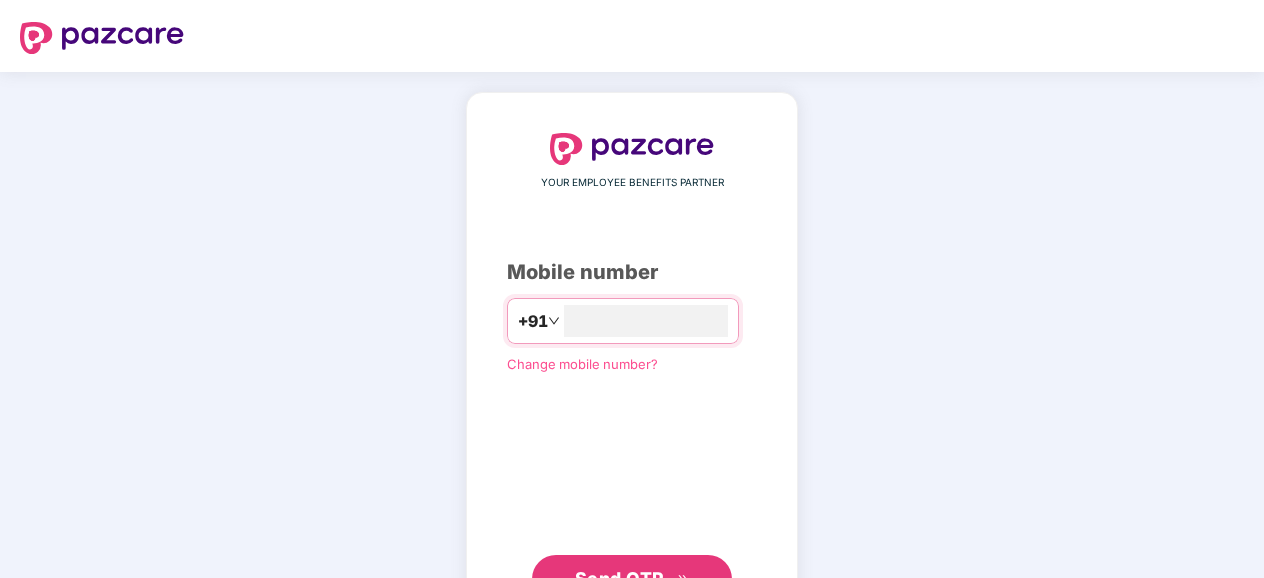 scroll, scrollTop: 0, scrollLeft: 0, axis: both 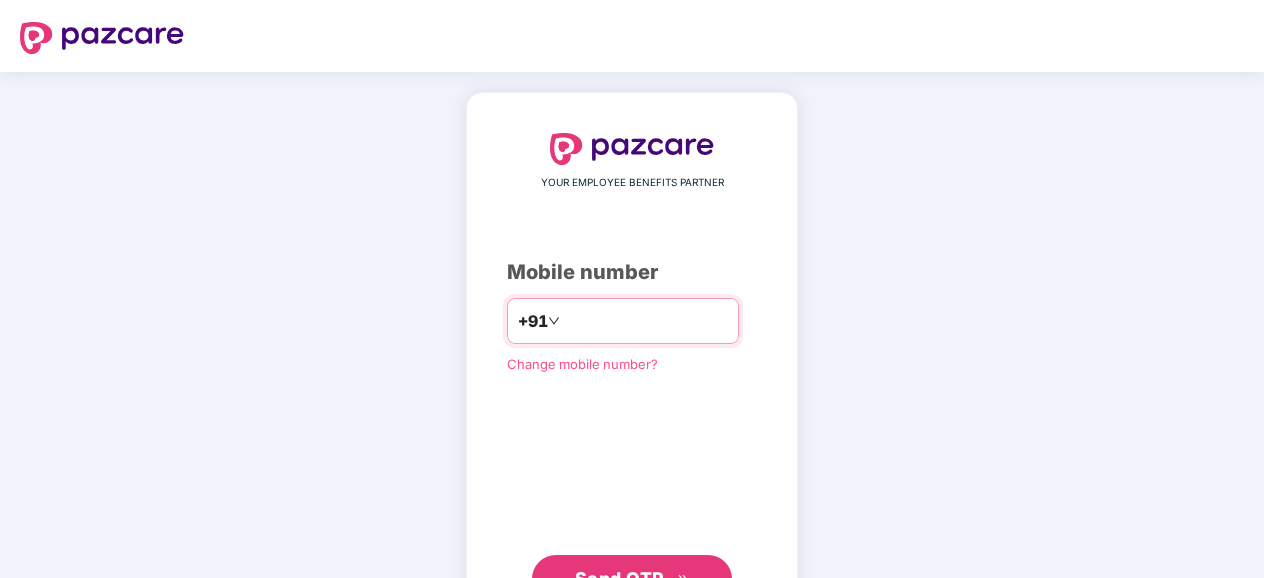 click at bounding box center [646, 321] 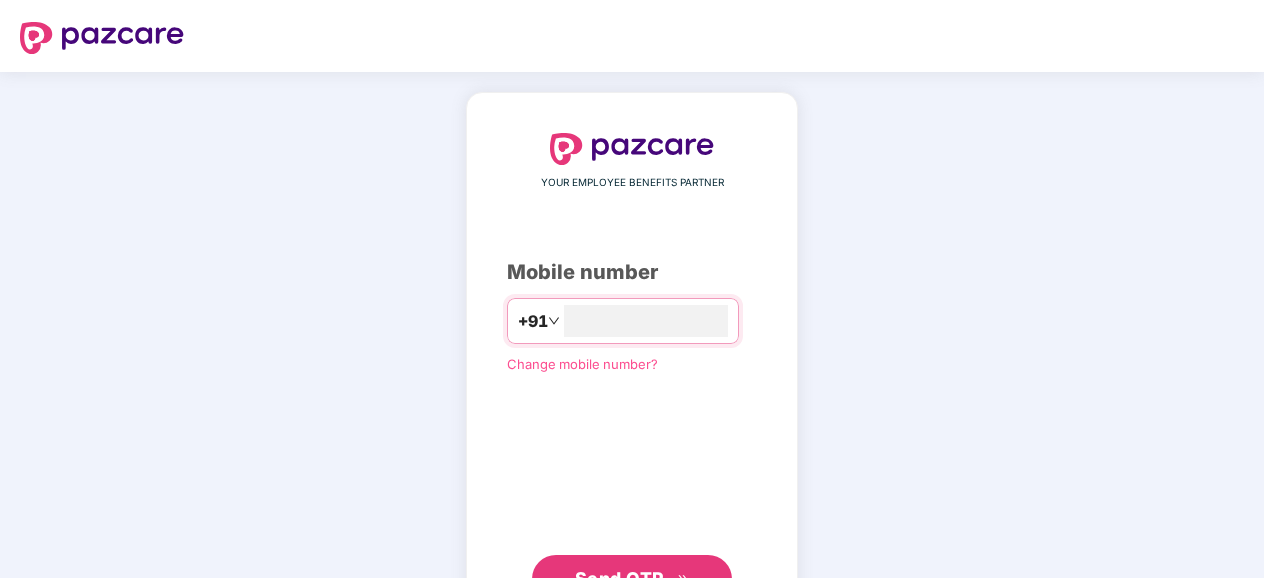 scroll, scrollTop: 84, scrollLeft: 0, axis: vertical 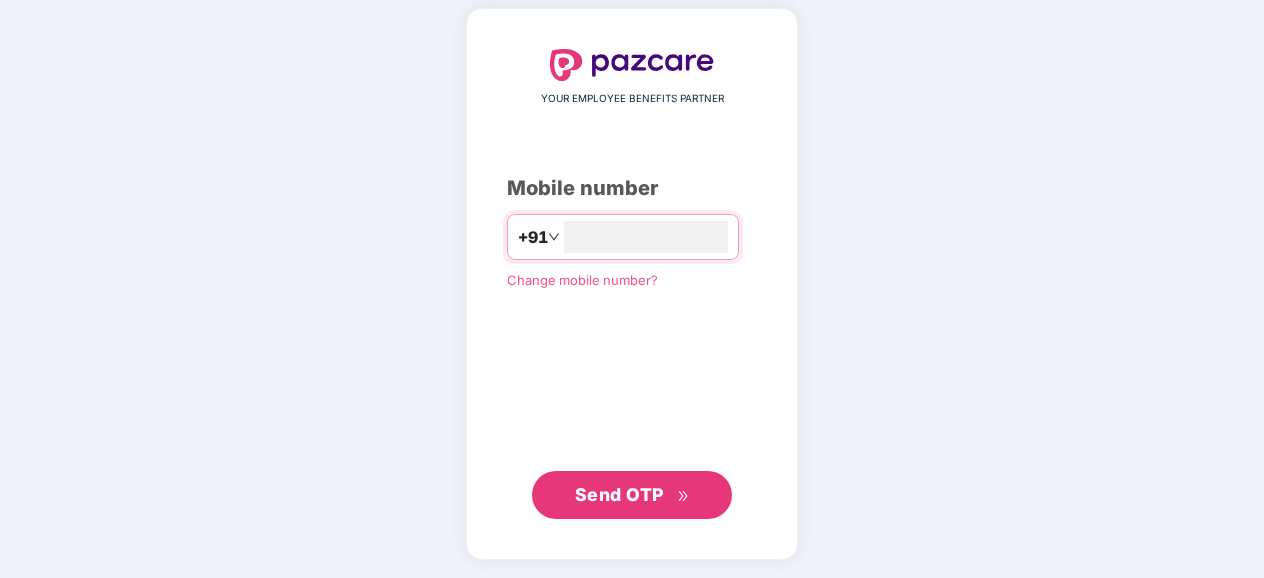 type on "**********" 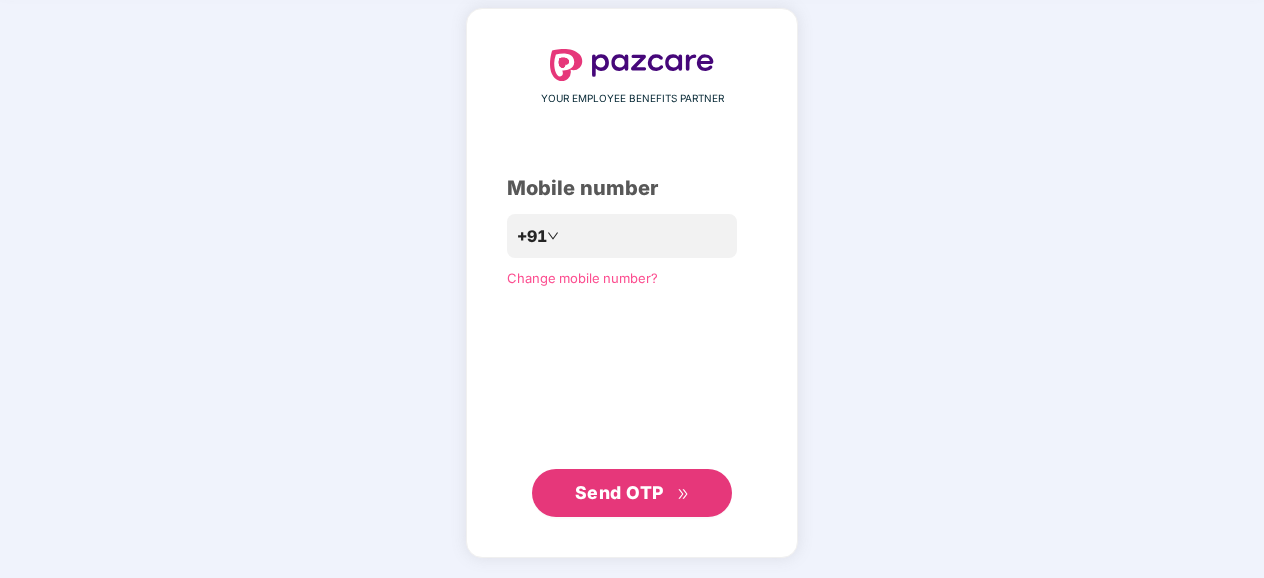 scroll, scrollTop: 82, scrollLeft: 0, axis: vertical 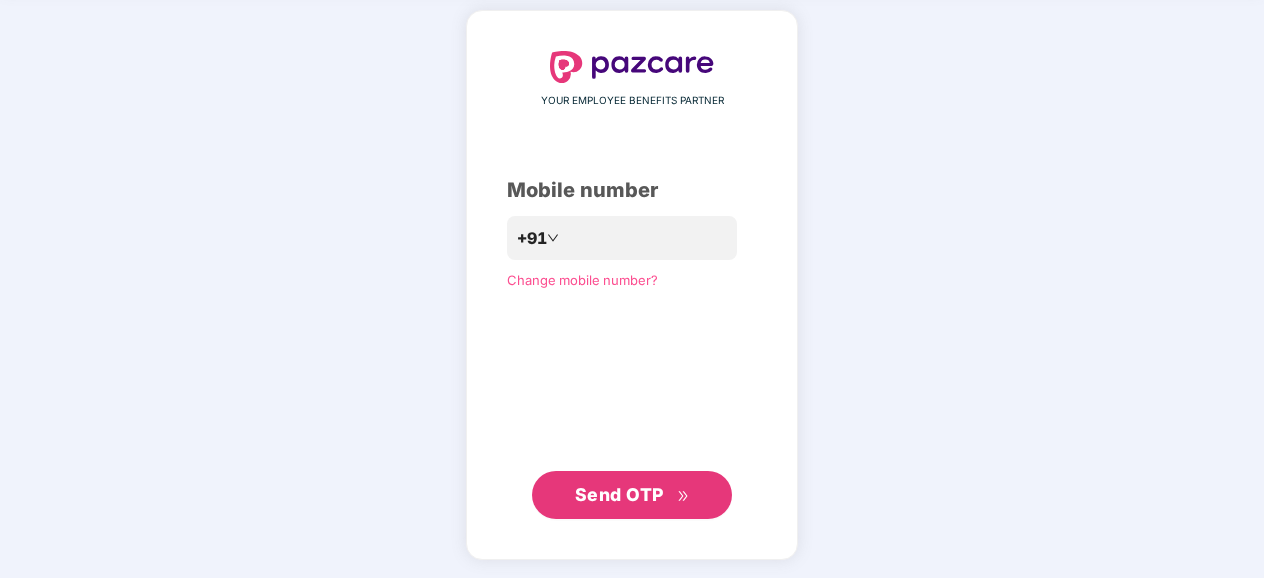 click on "Send OTP" at bounding box center (619, 494) 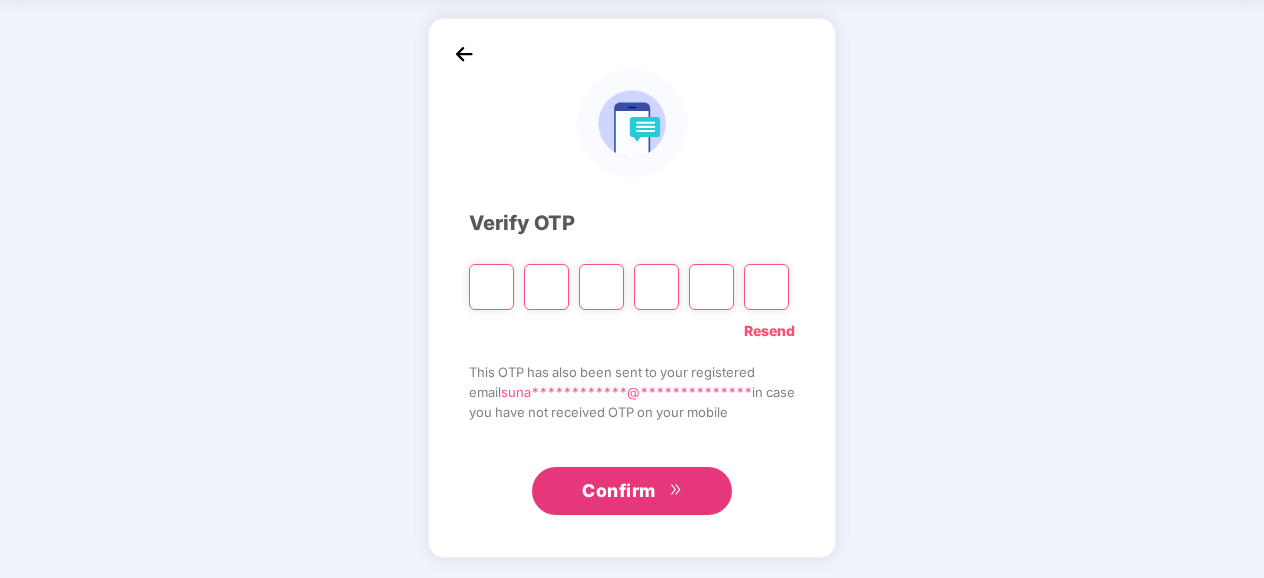 scroll, scrollTop: 74, scrollLeft: 0, axis: vertical 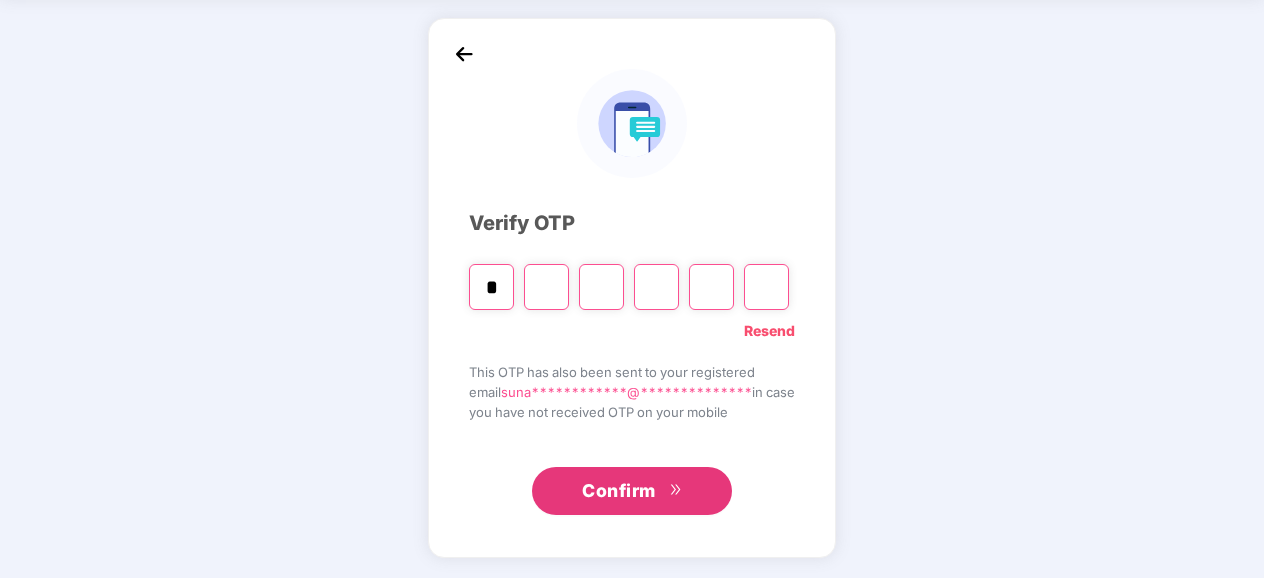 type on "*" 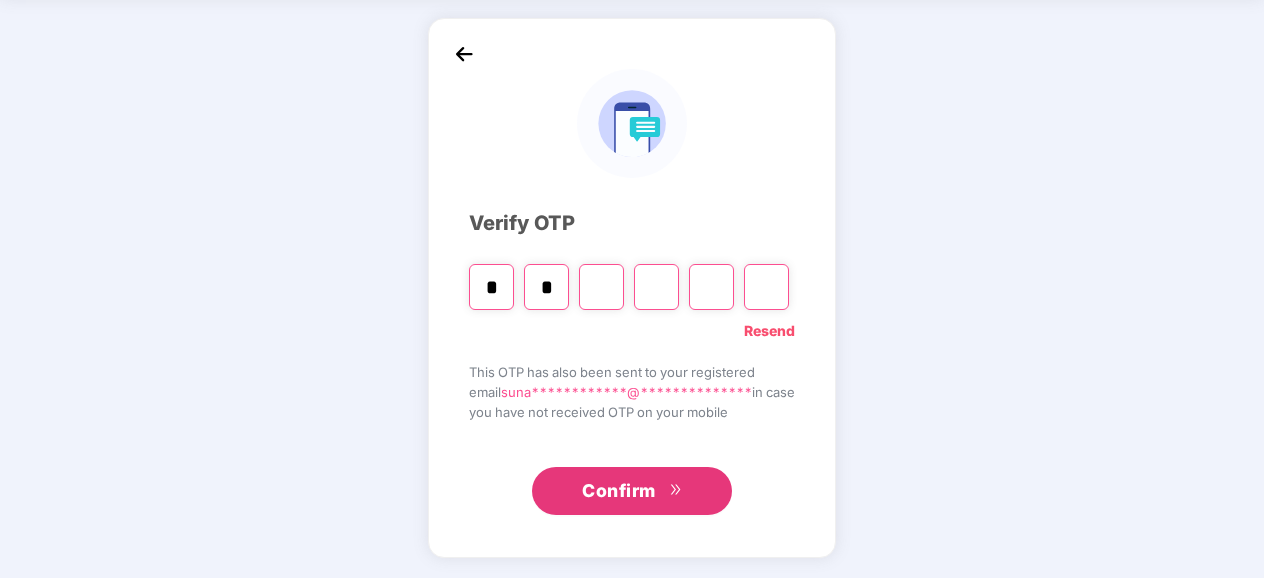 type on "*" 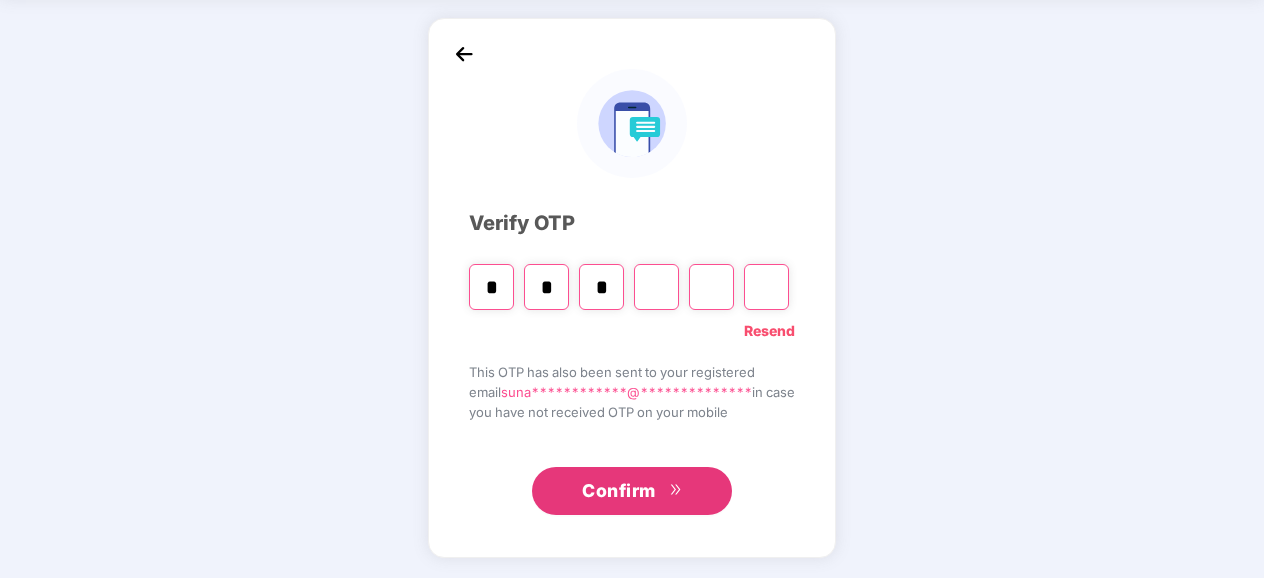 type on "*" 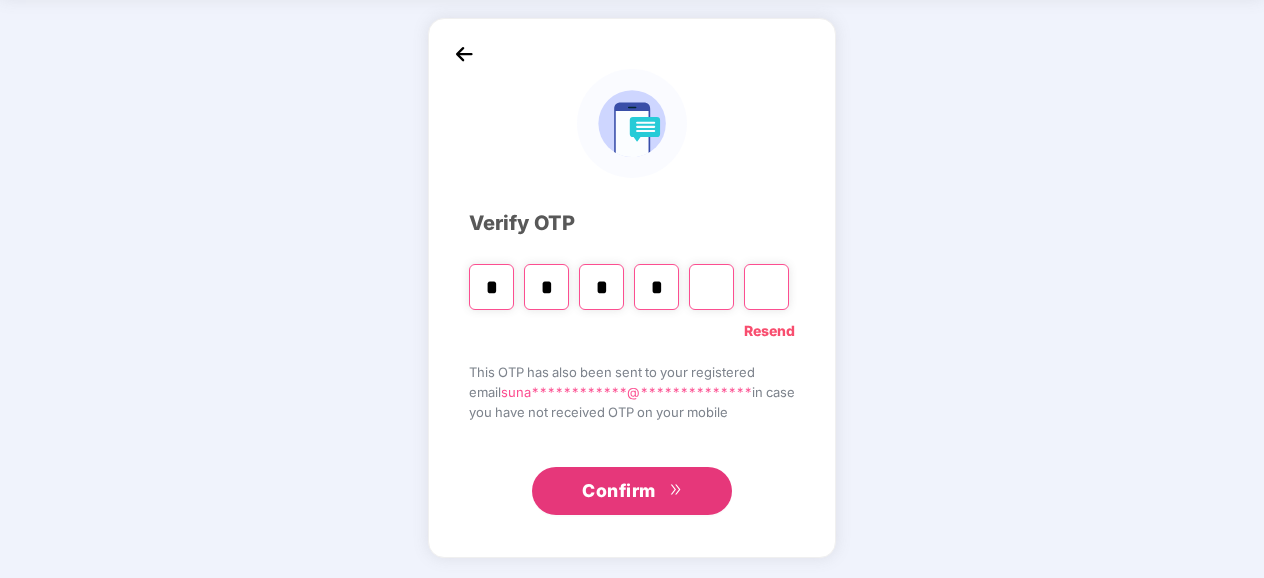 type on "*" 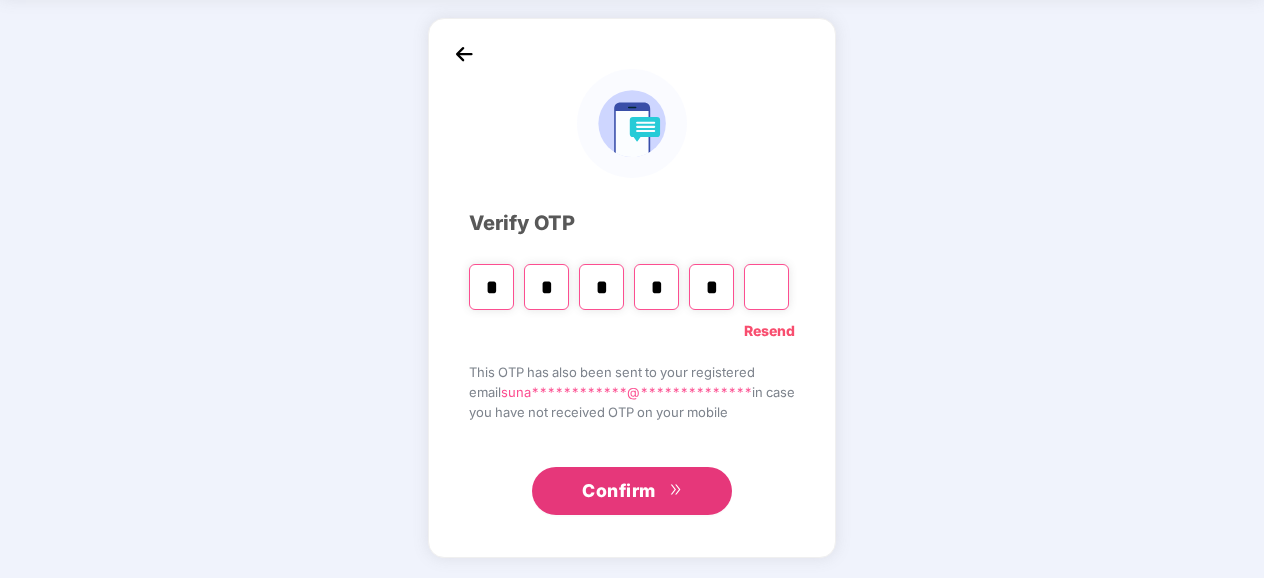 type on "*" 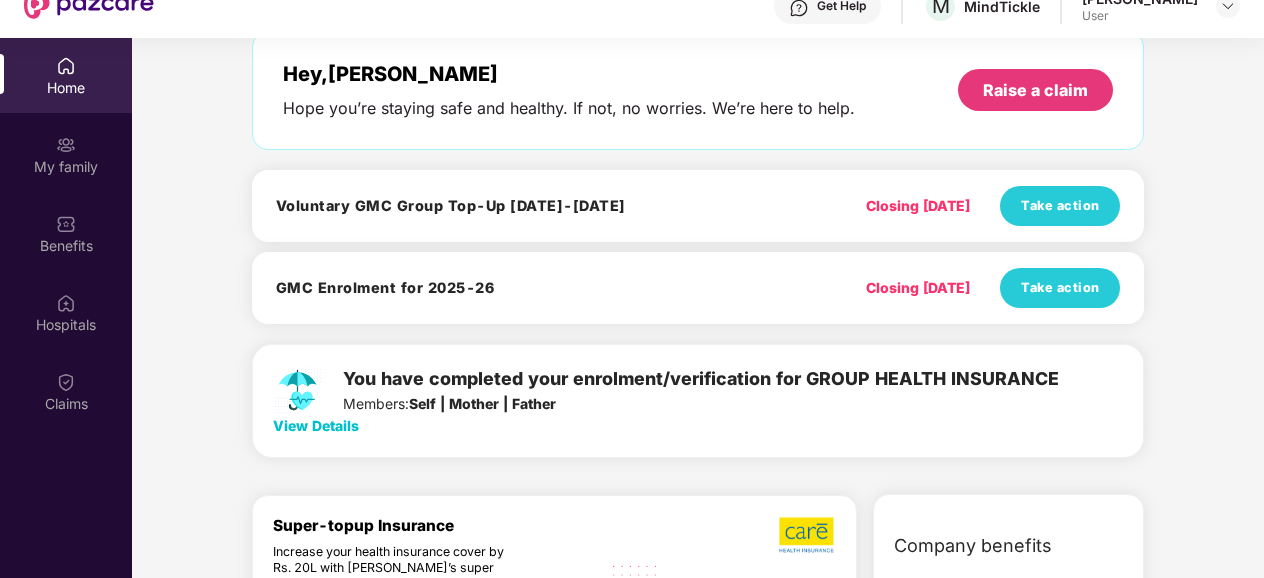 scroll, scrollTop: 101, scrollLeft: 0, axis: vertical 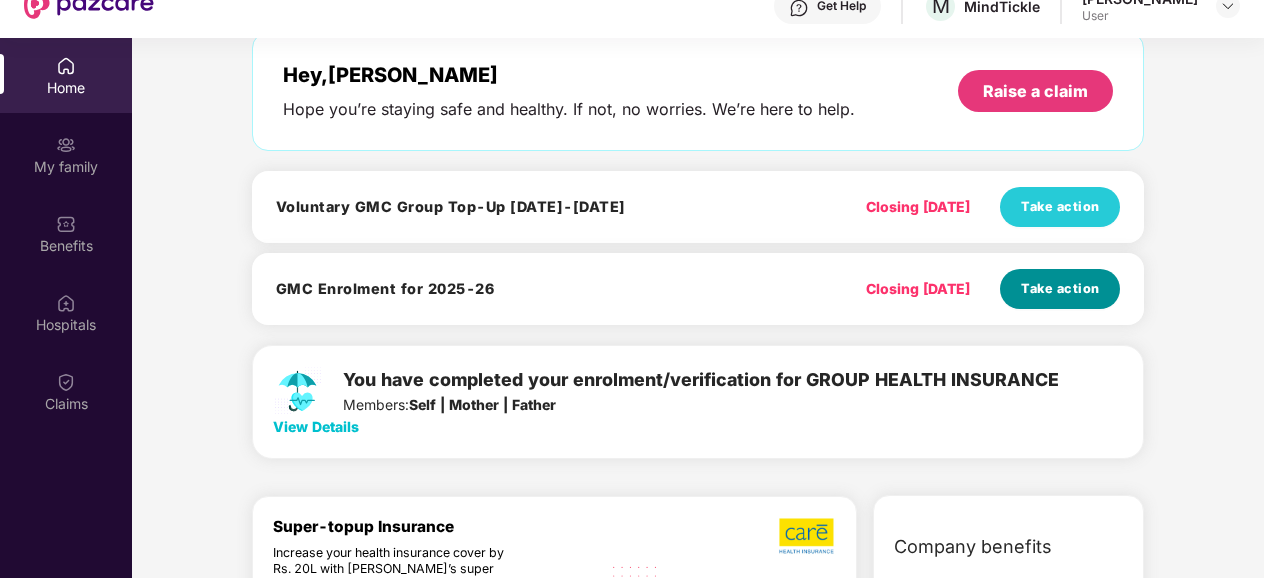 click on "Take action" at bounding box center (1060, 289) 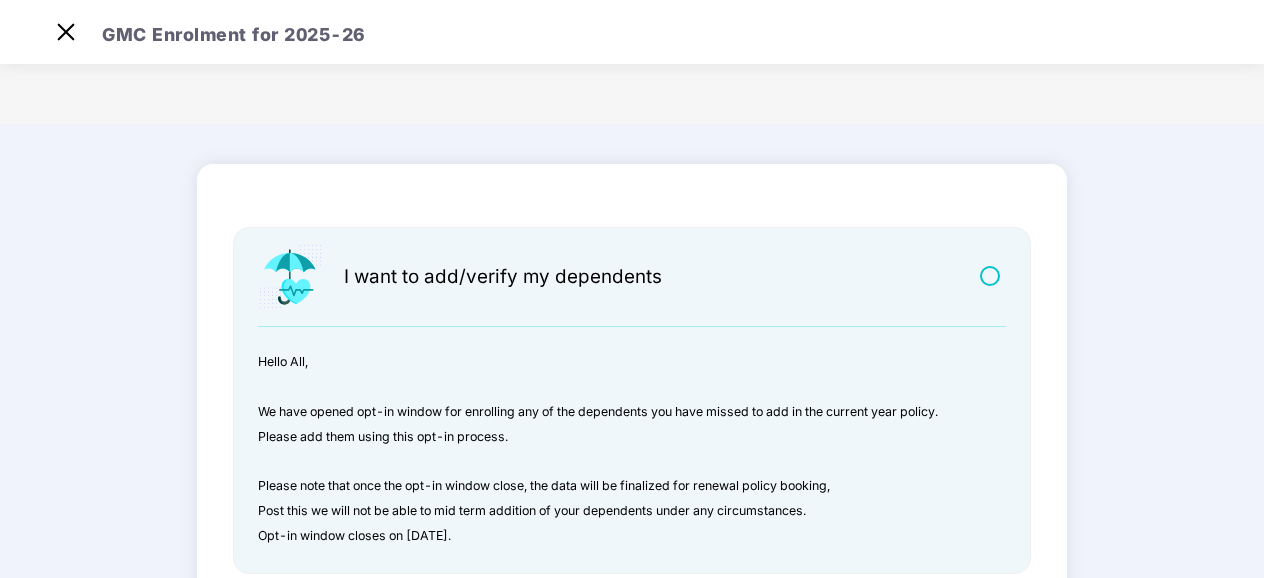scroll, scrollTop: 10, scrollLeft: 0, axis: vertical 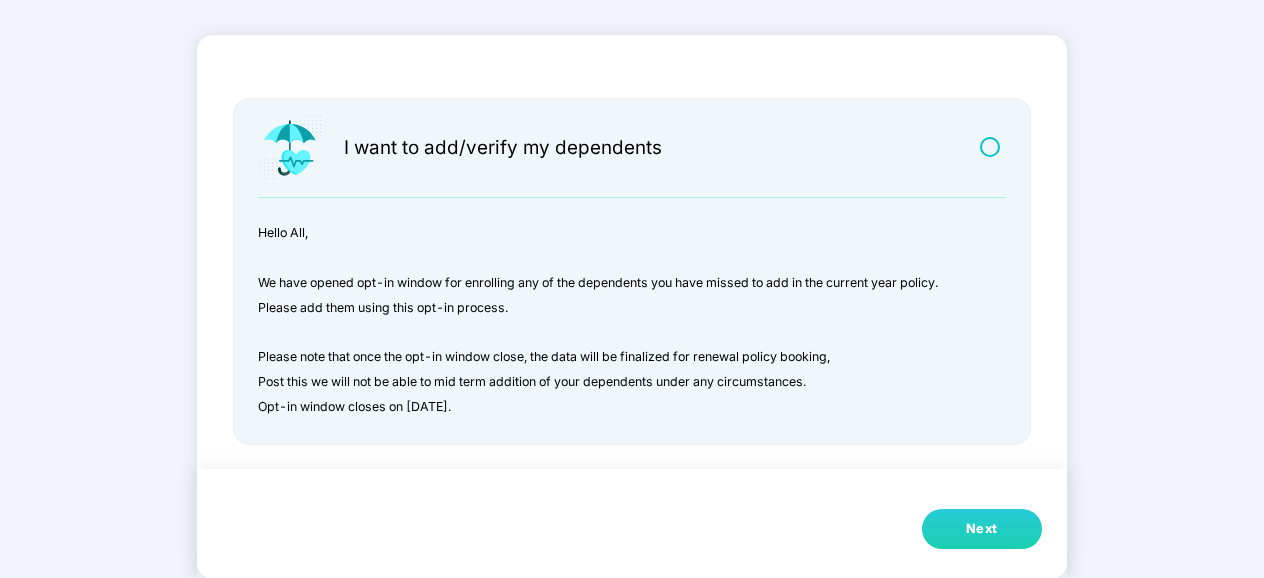 click on "Next" at bounding box center [982, 529] 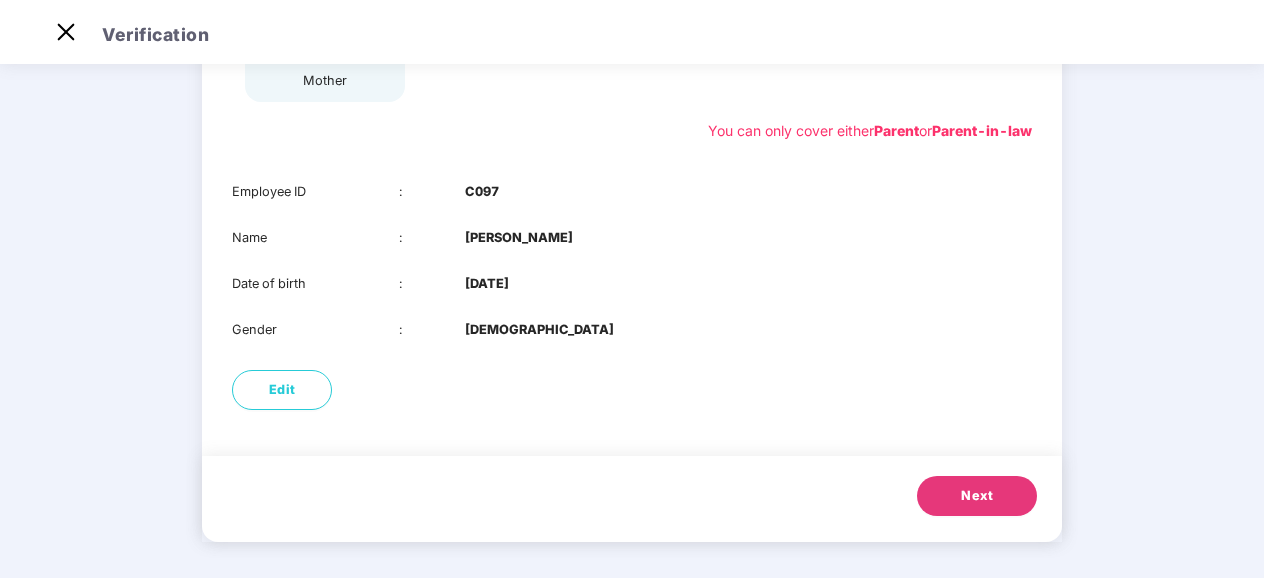 scroll, scrollTop: 376, scrollLeft: 0, axis: vertical 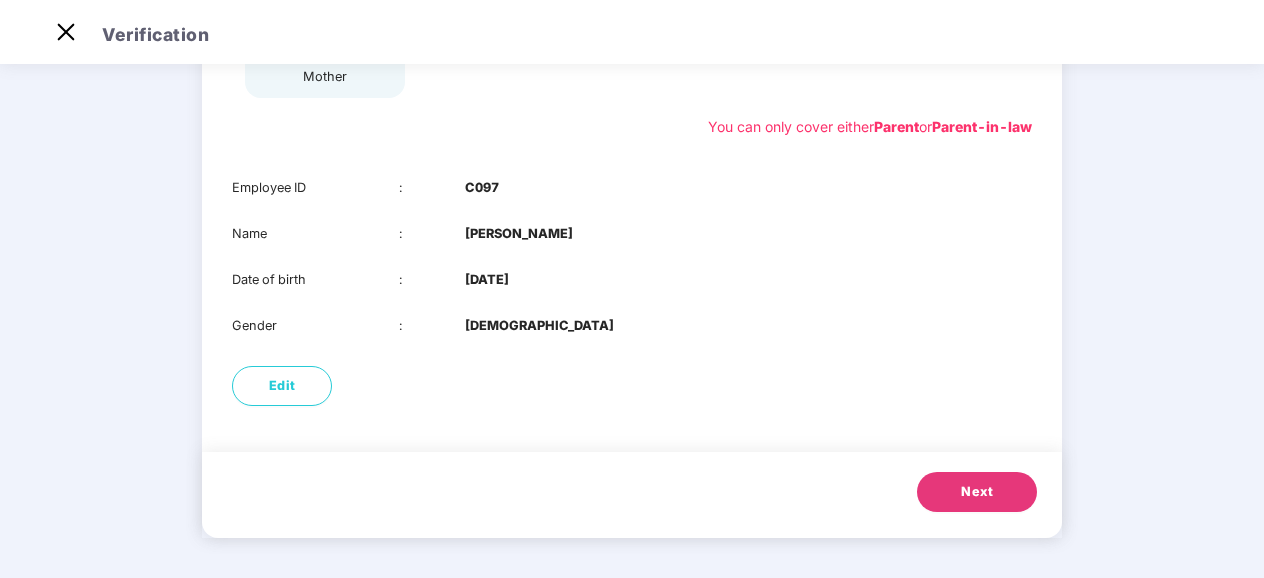 click on "Next" at bounding box center [977, 492] 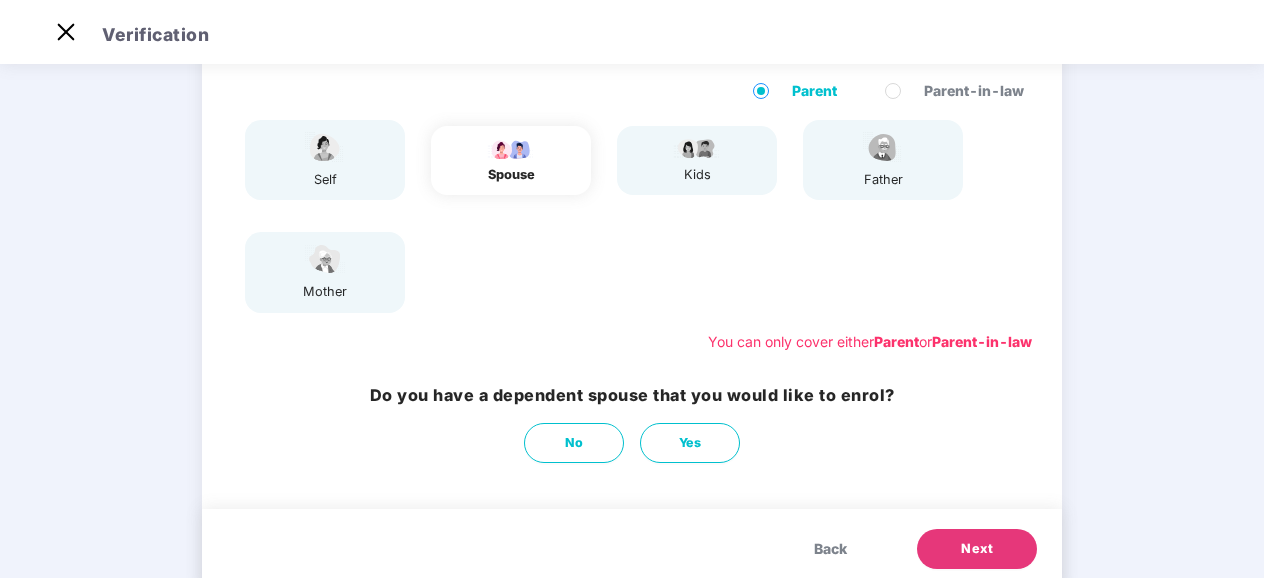 scroll, scrollTop: 211, scrollLeft: 0, axis: vertical 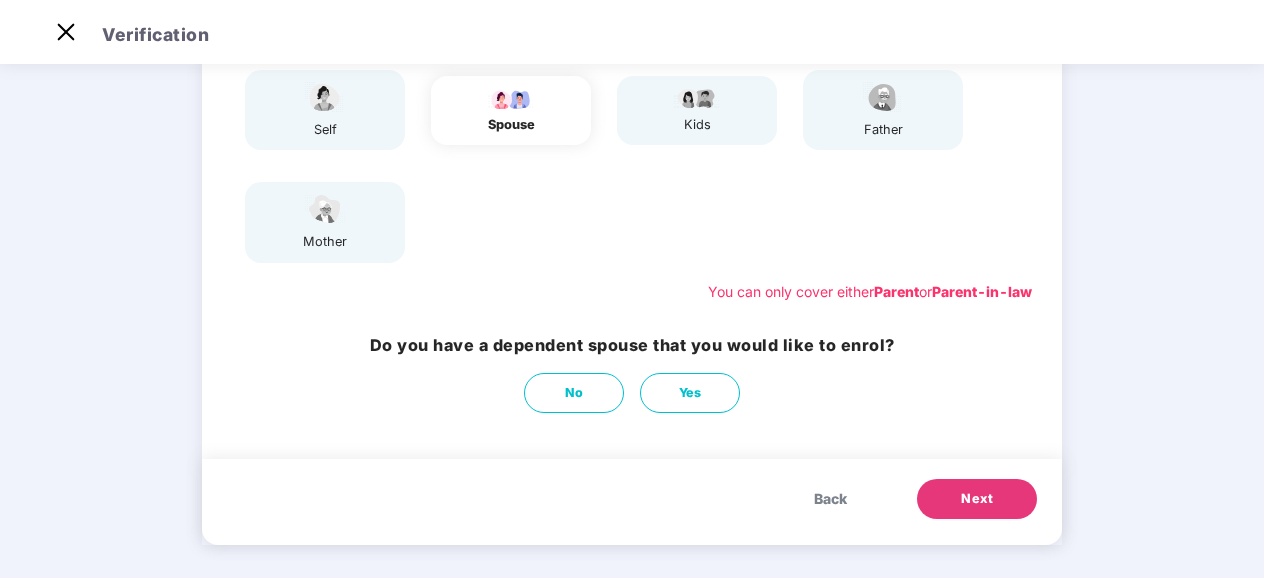 click on "Next" at bounding box center (977, 499) 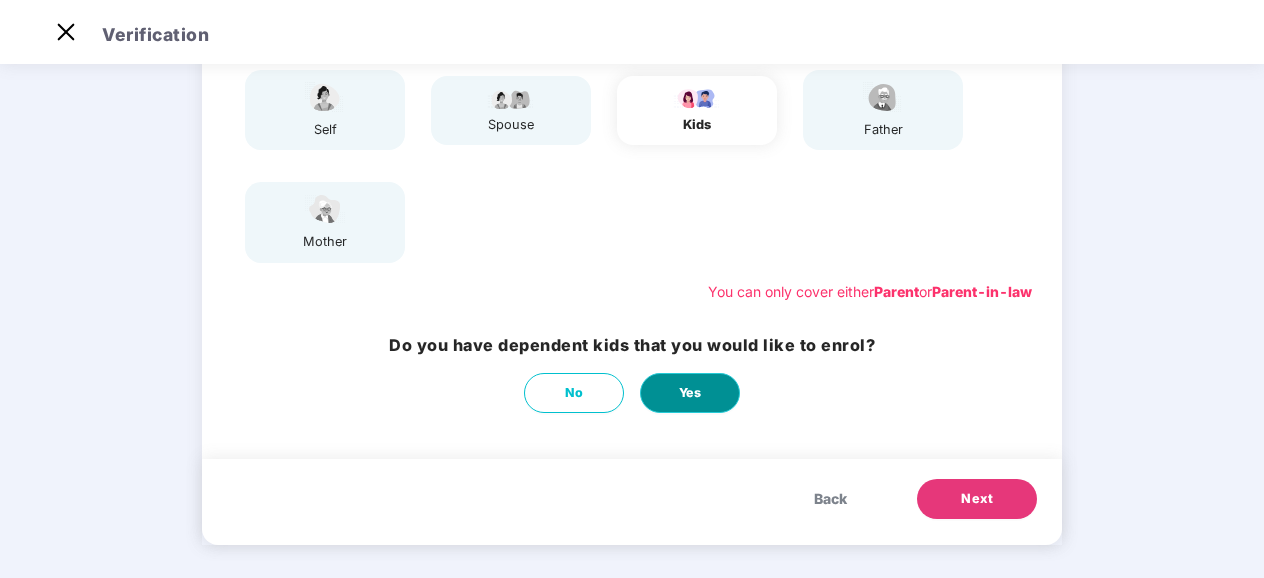 click on "Yes" at bounding box center [690, 392] 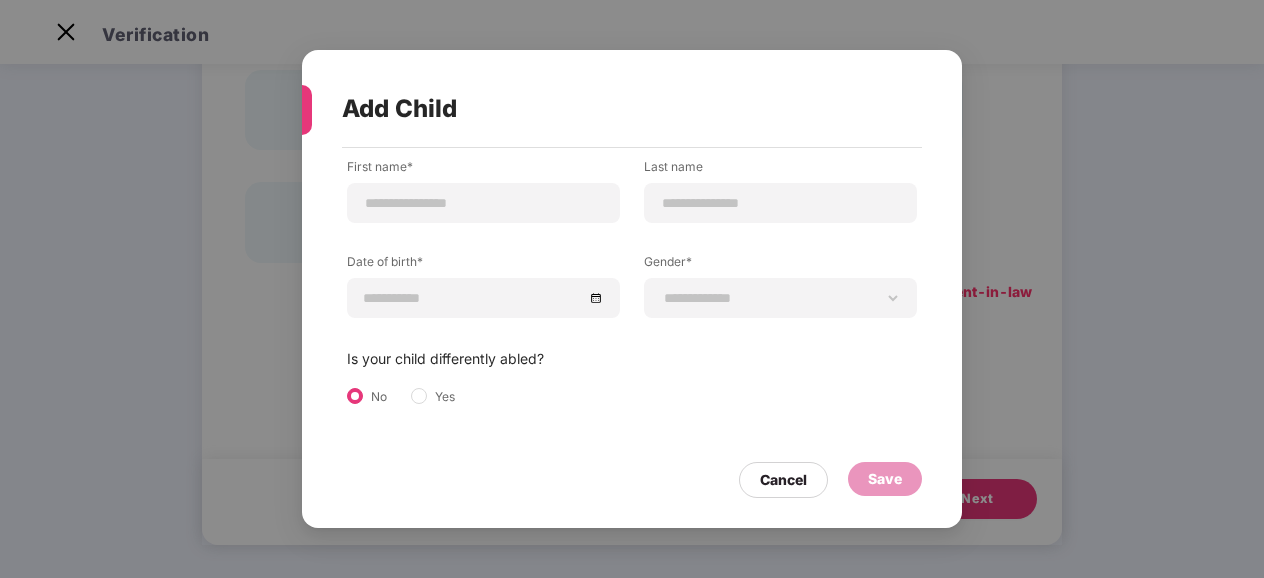 click on "**********" at bounding box center (632, 305) 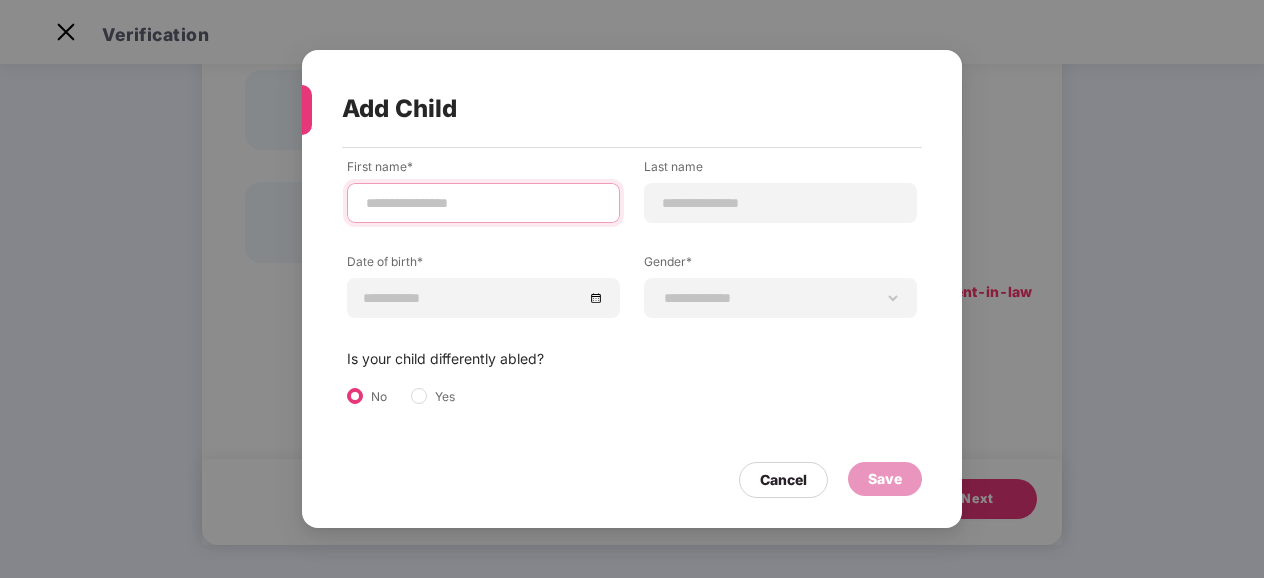 click at bounding box center [483, 203] 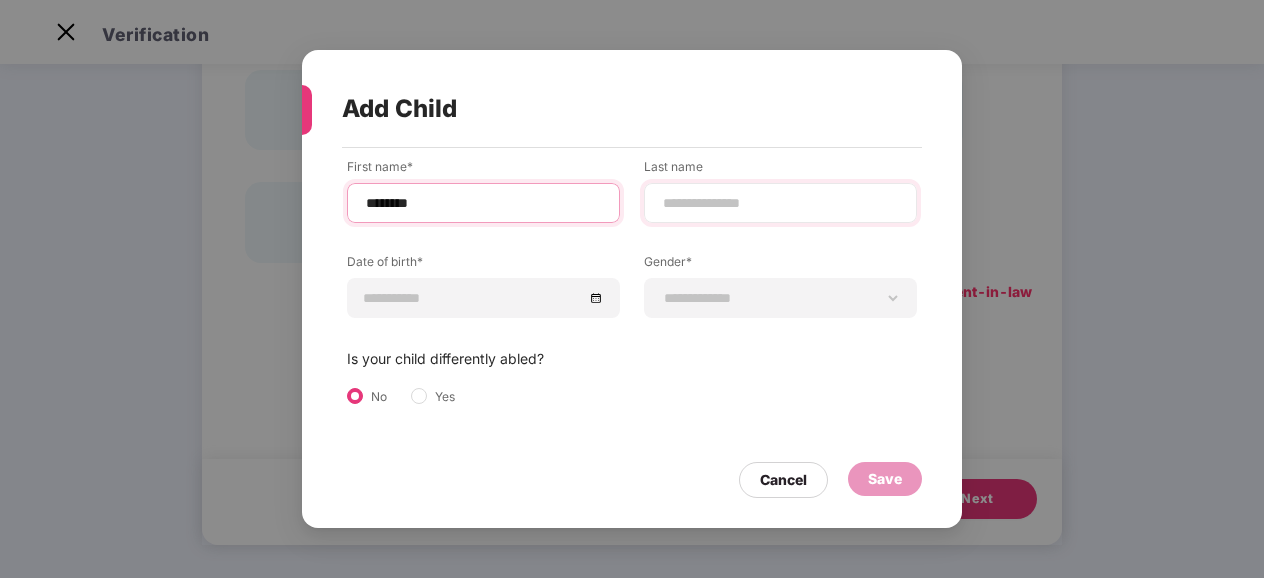 type on "*******" 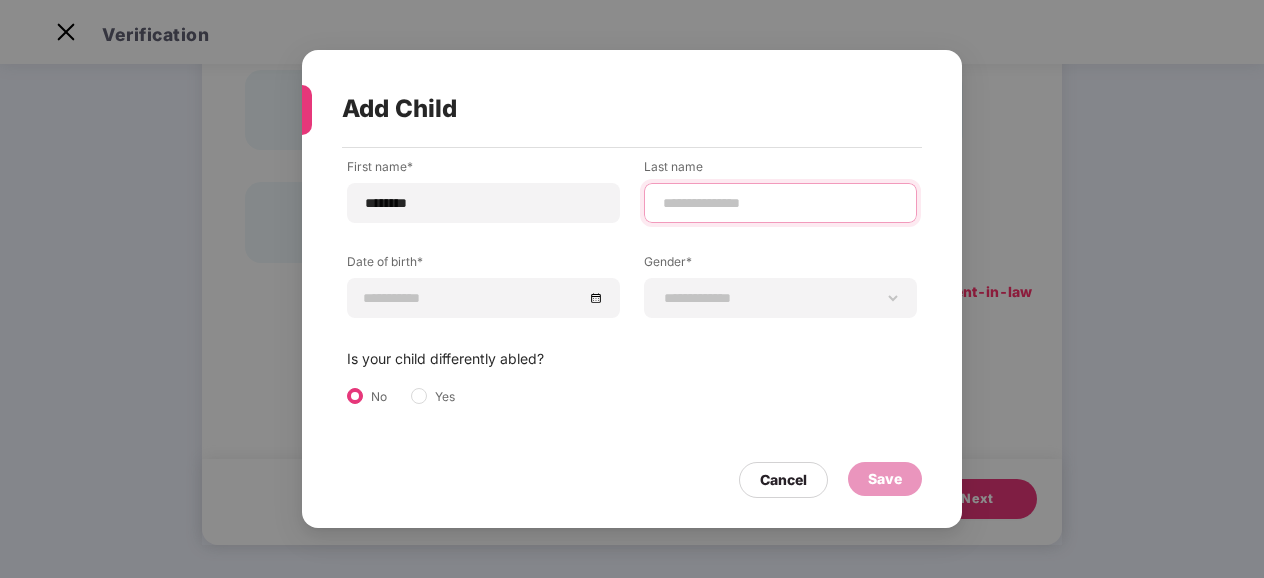 click at bounding box center [780, 203] 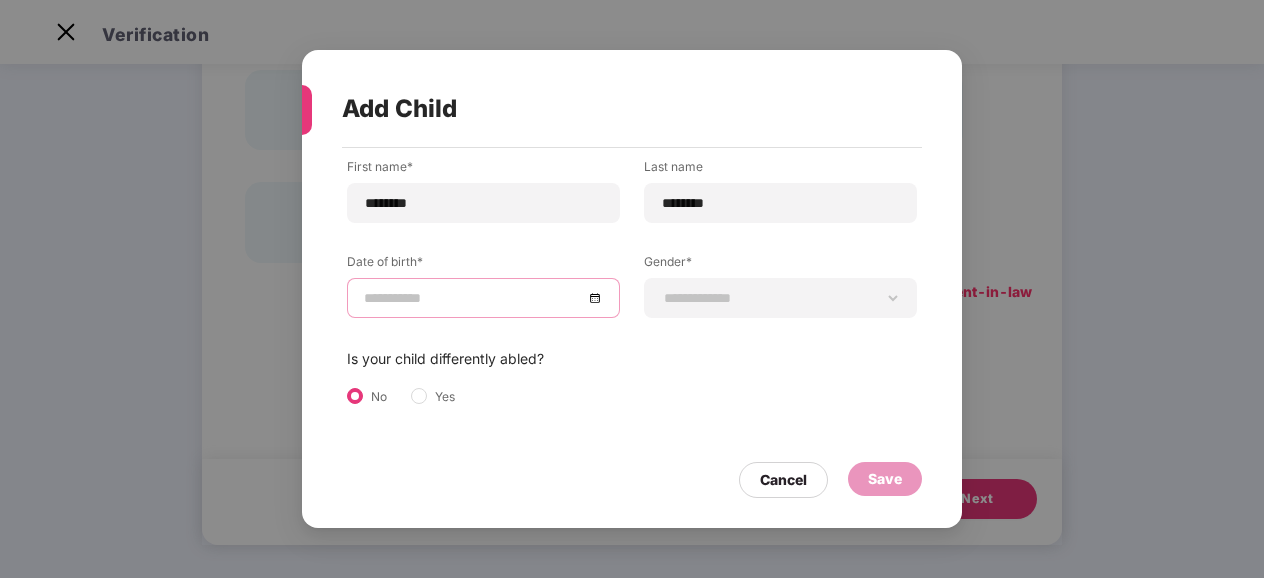 click at bounding box center [473, 298] 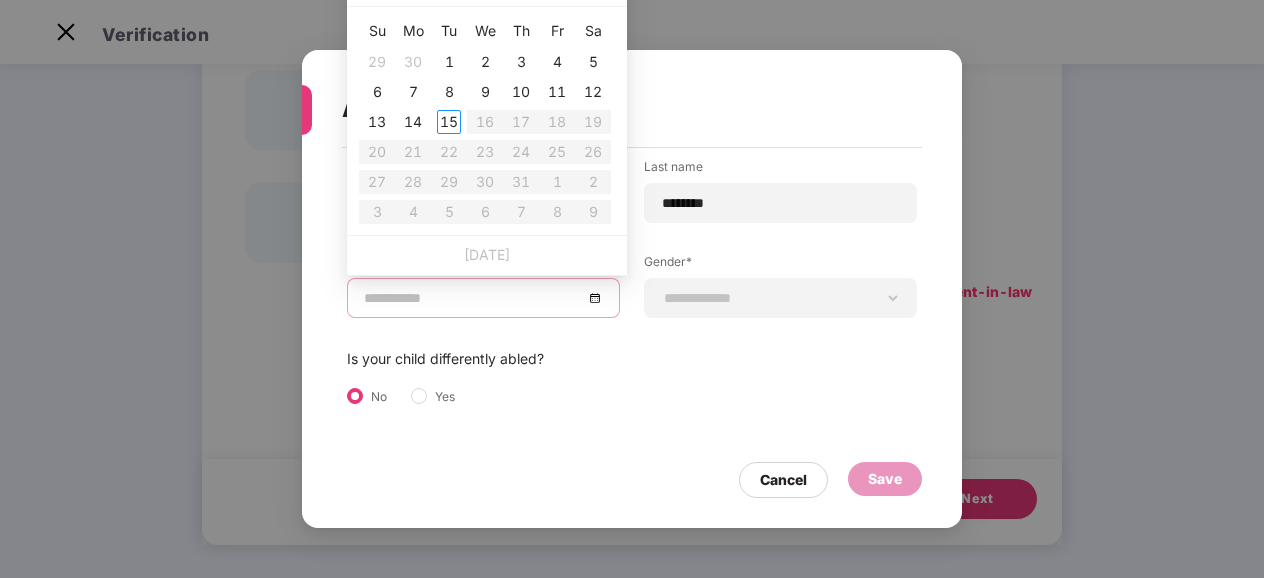 type on "**********" 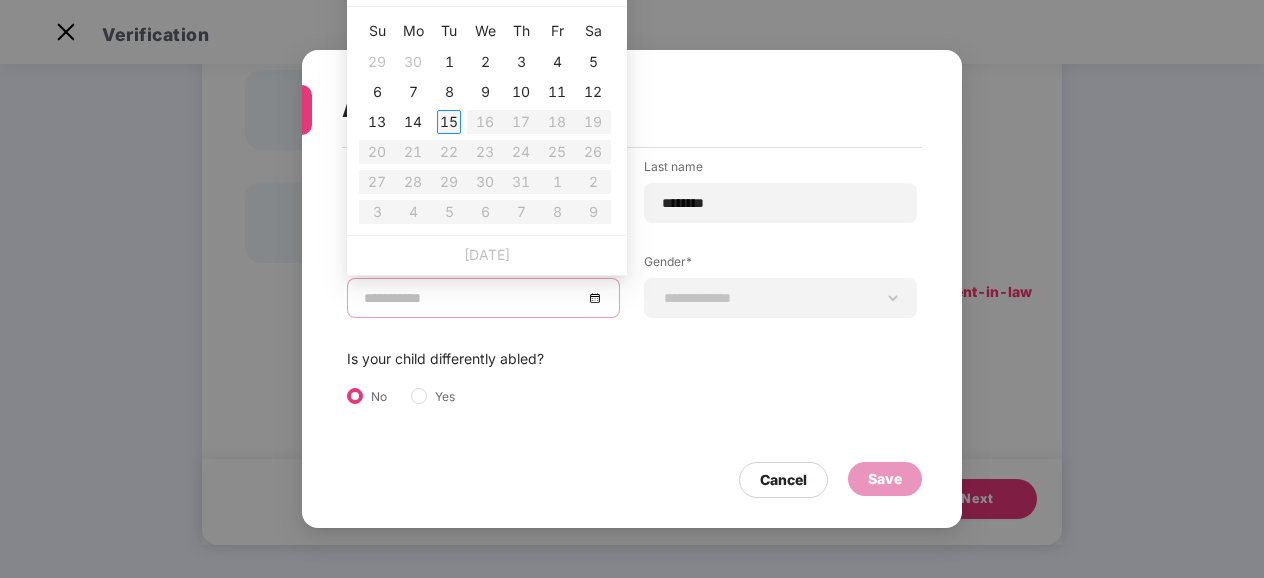type on "**********" 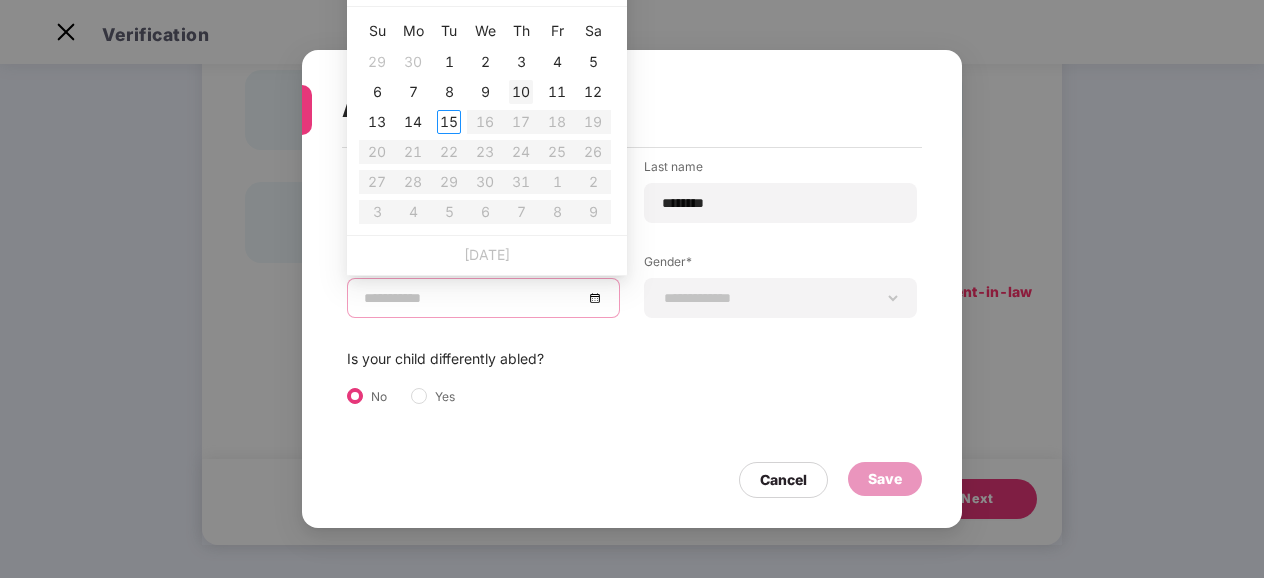 type on "**********" 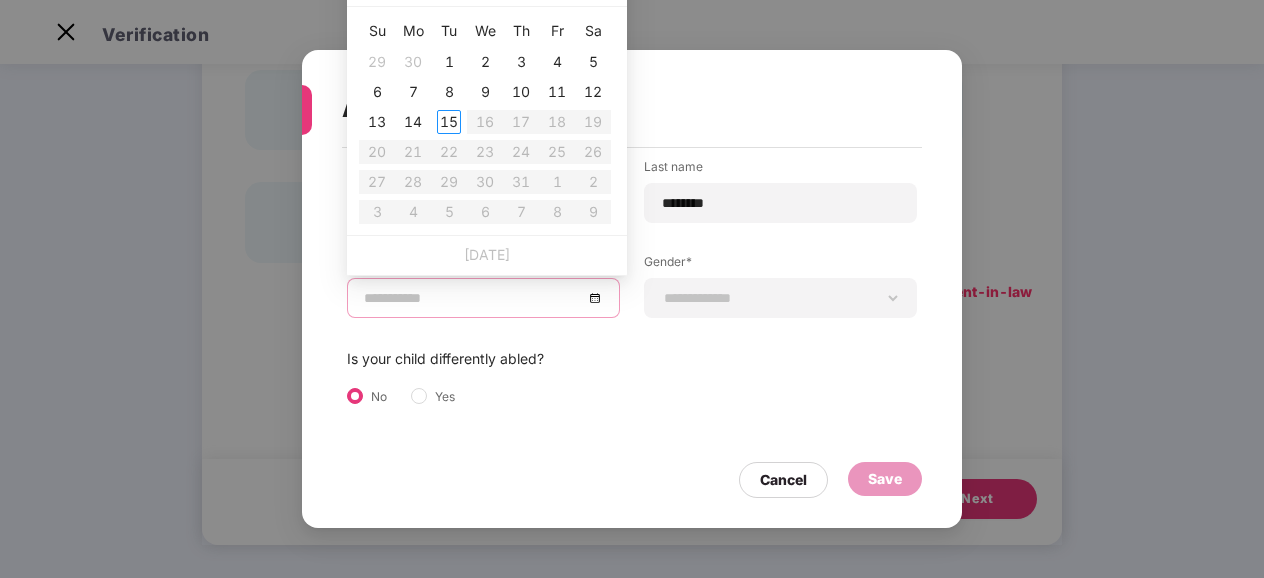 click at bounding box center (483, 298) 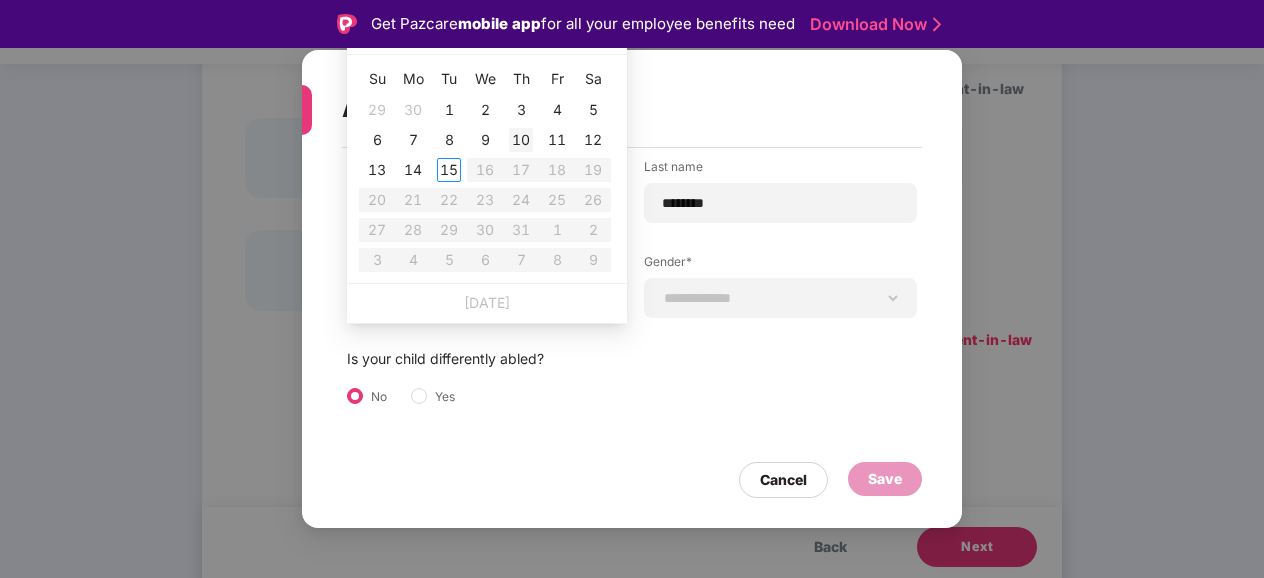 type on "**********" 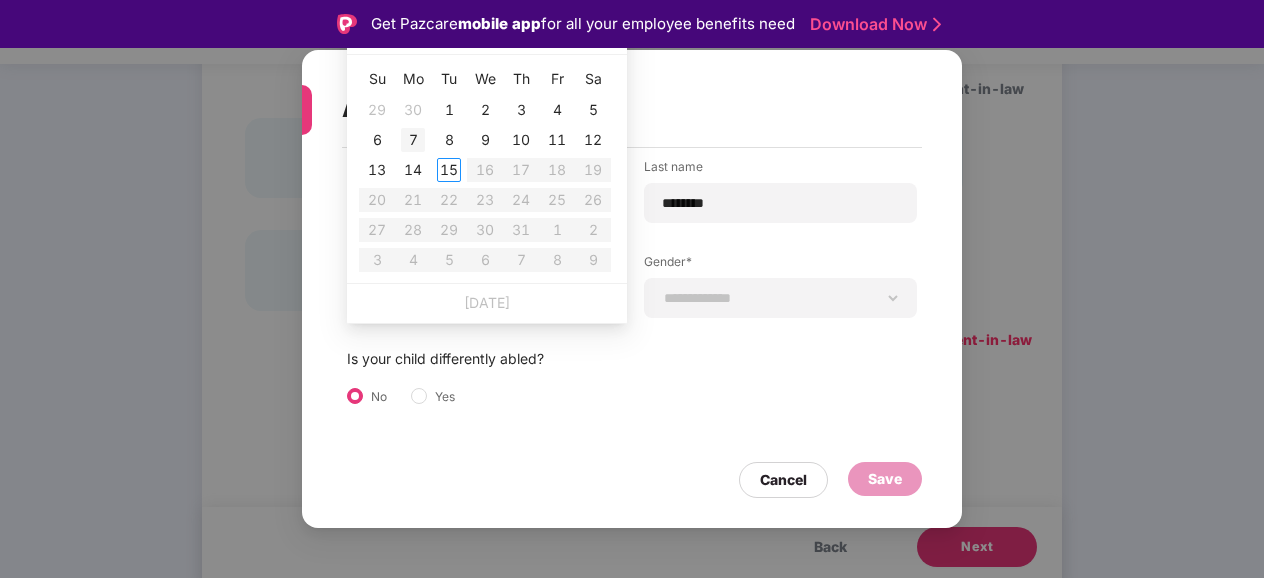 type on "**********" 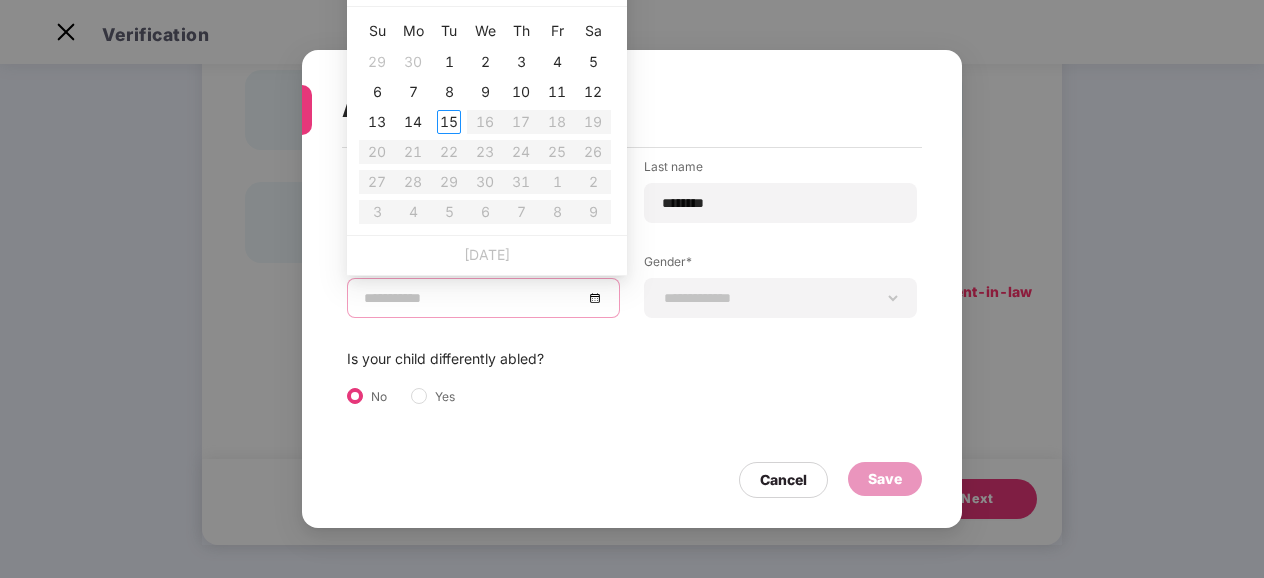 scroll, scrollTop: 0, scrollLeft: 0, axis: both 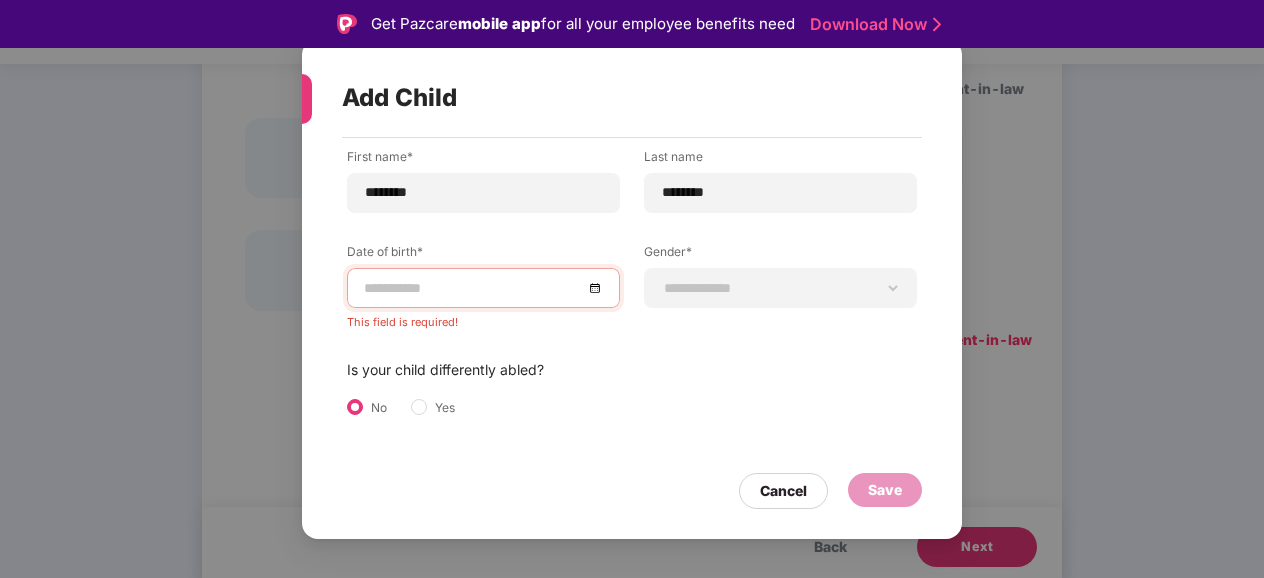 click on "**********" at bounding box center [632, 305] 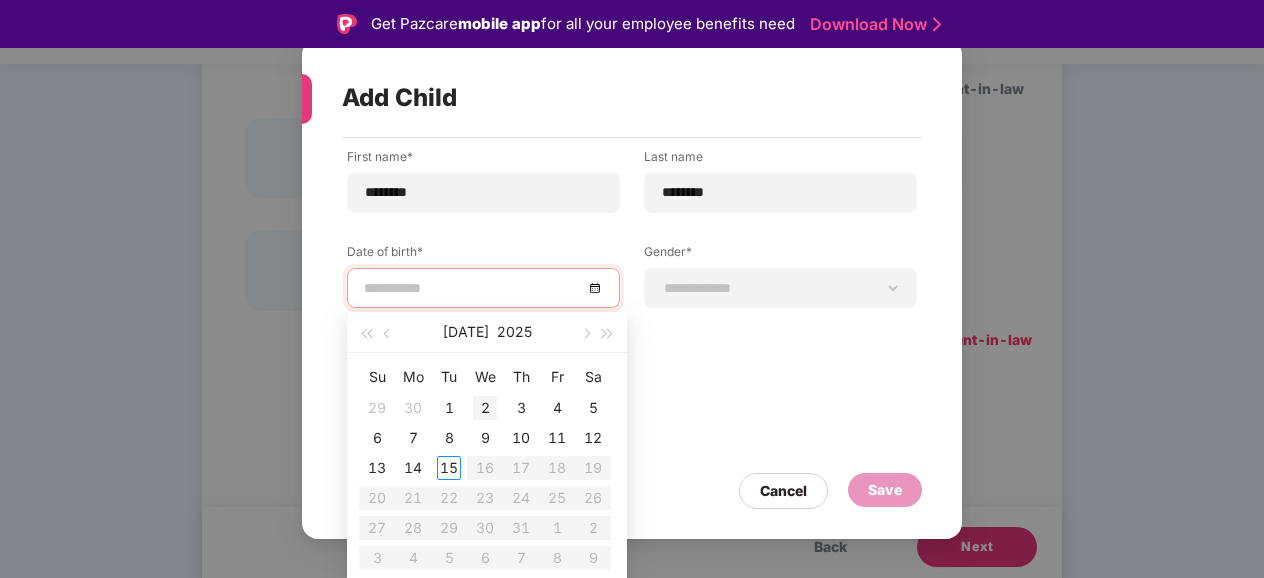type on "**********" 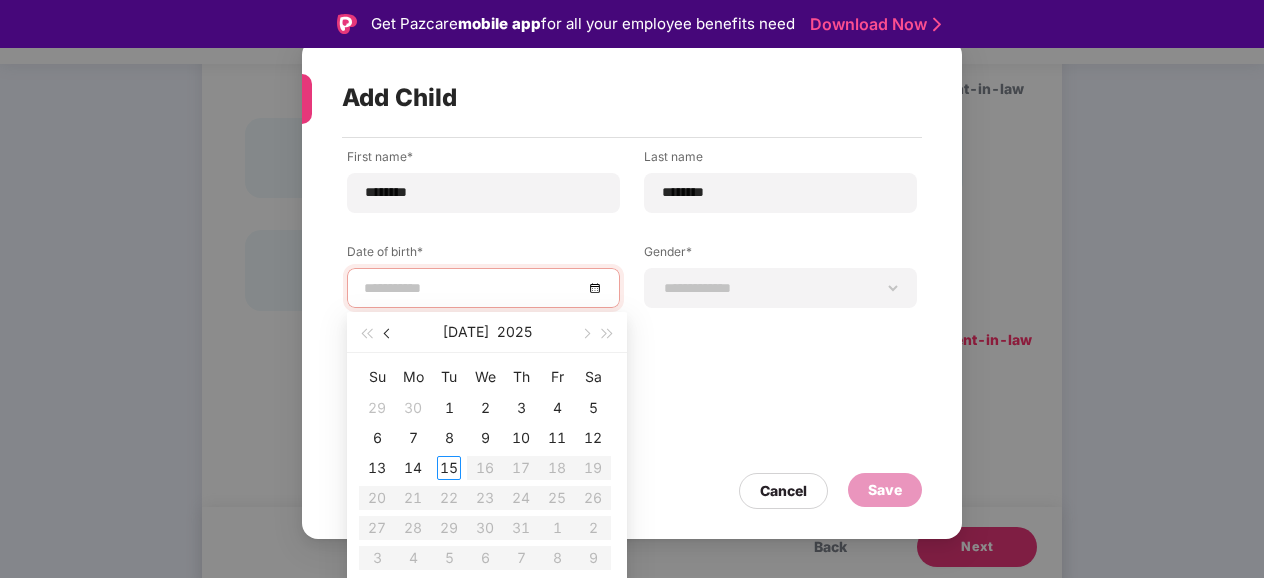 click at bounding box center [389, 334] 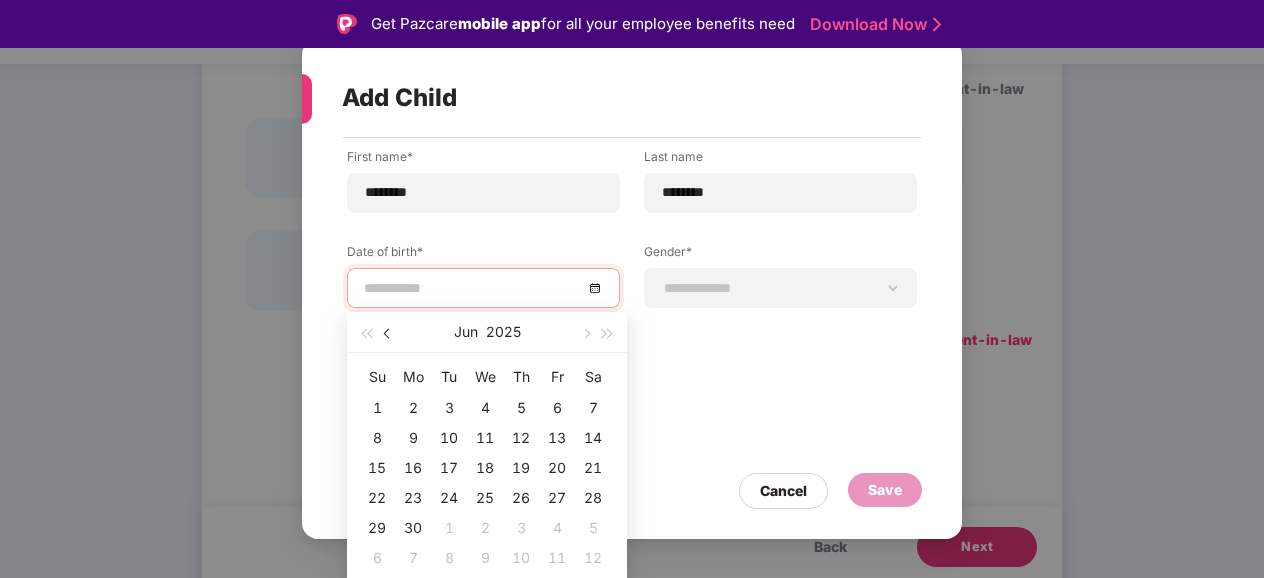 click at bounding box center (389, 334) 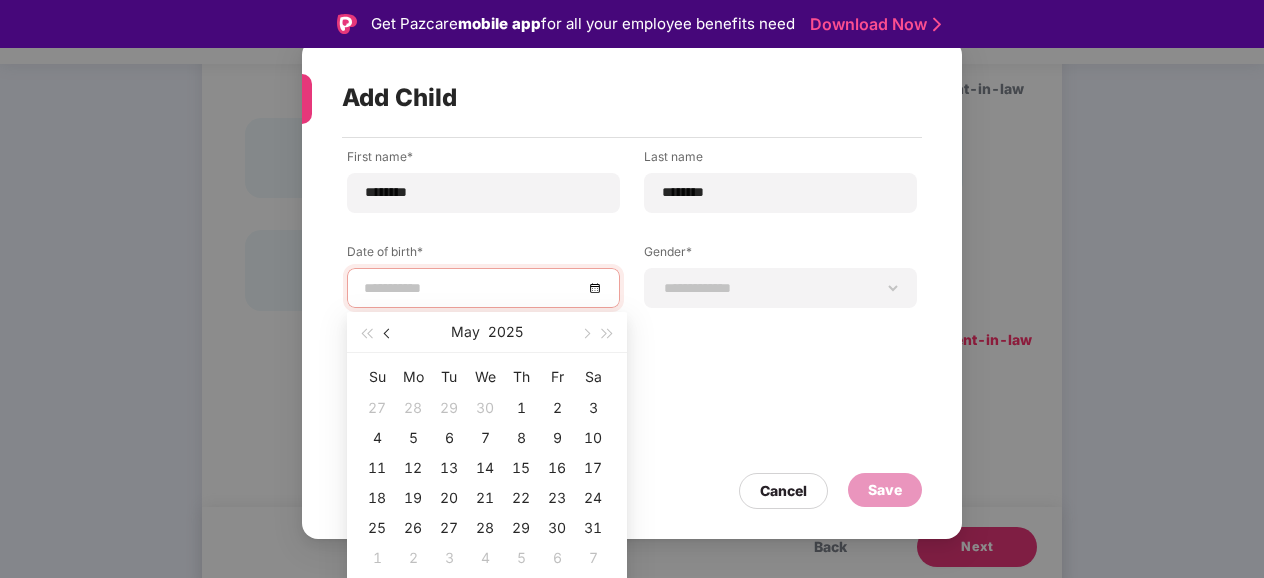 click at bounding box center (389, 334) 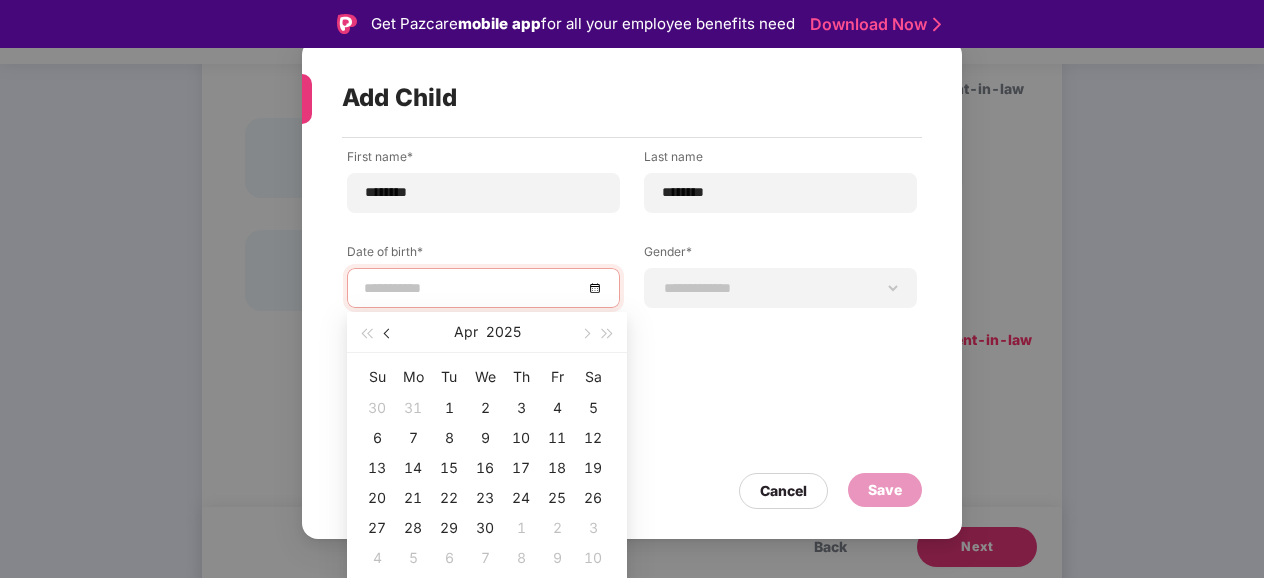 click at bounding box center (389, 334) 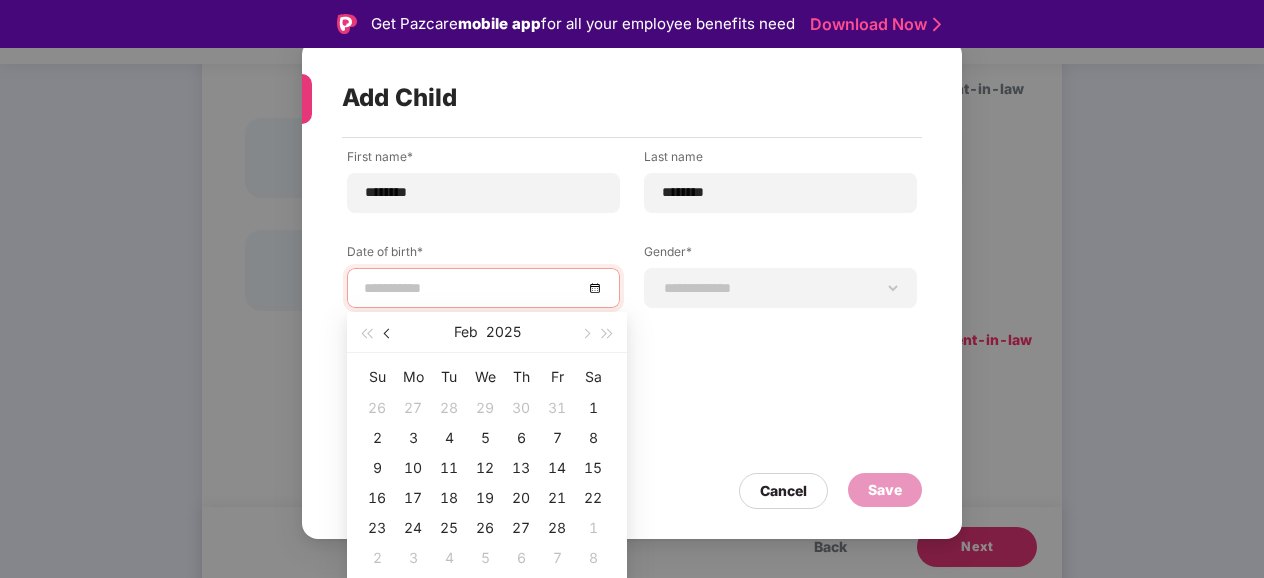 click at bounding box center (389, 334) 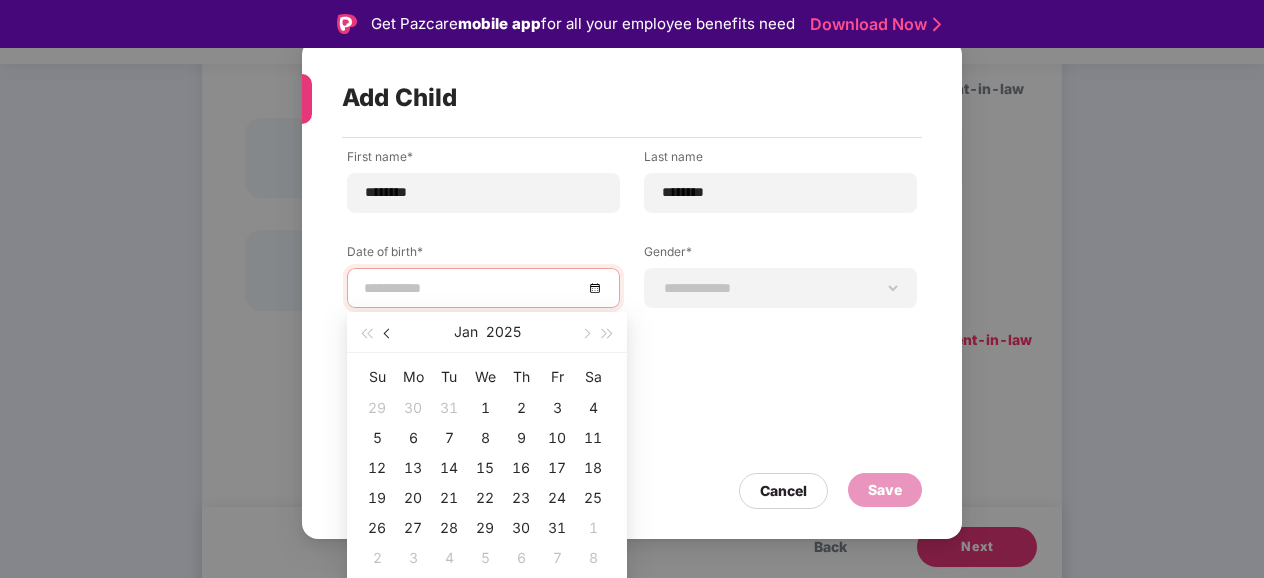 click at bounding box center [389, 334] 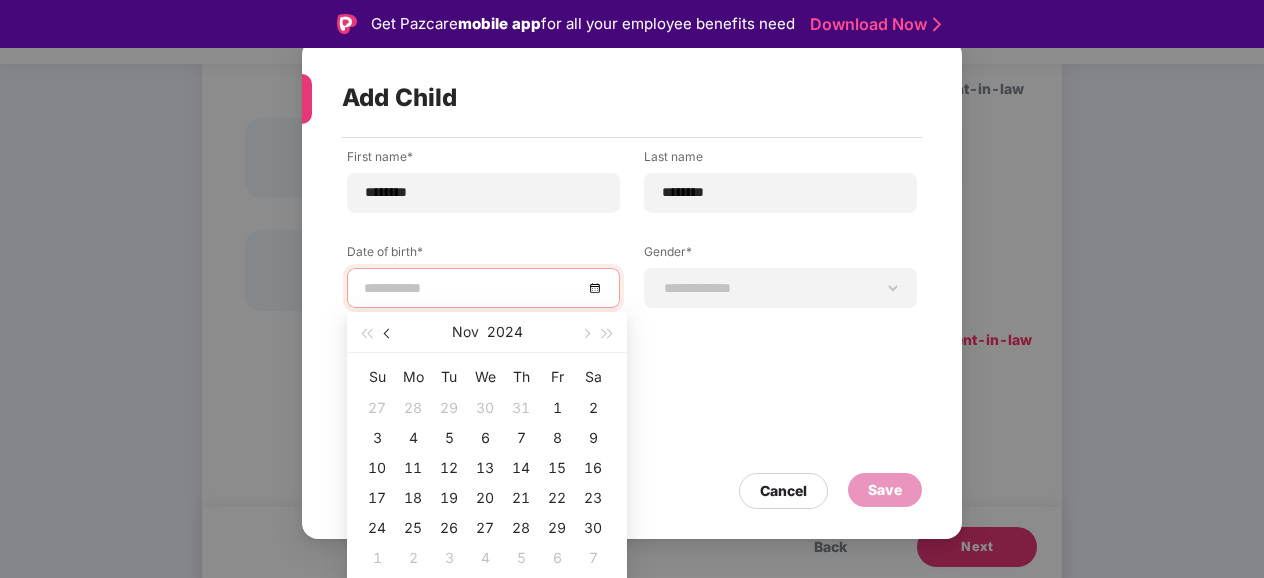 click at bounding box center (389, 334) 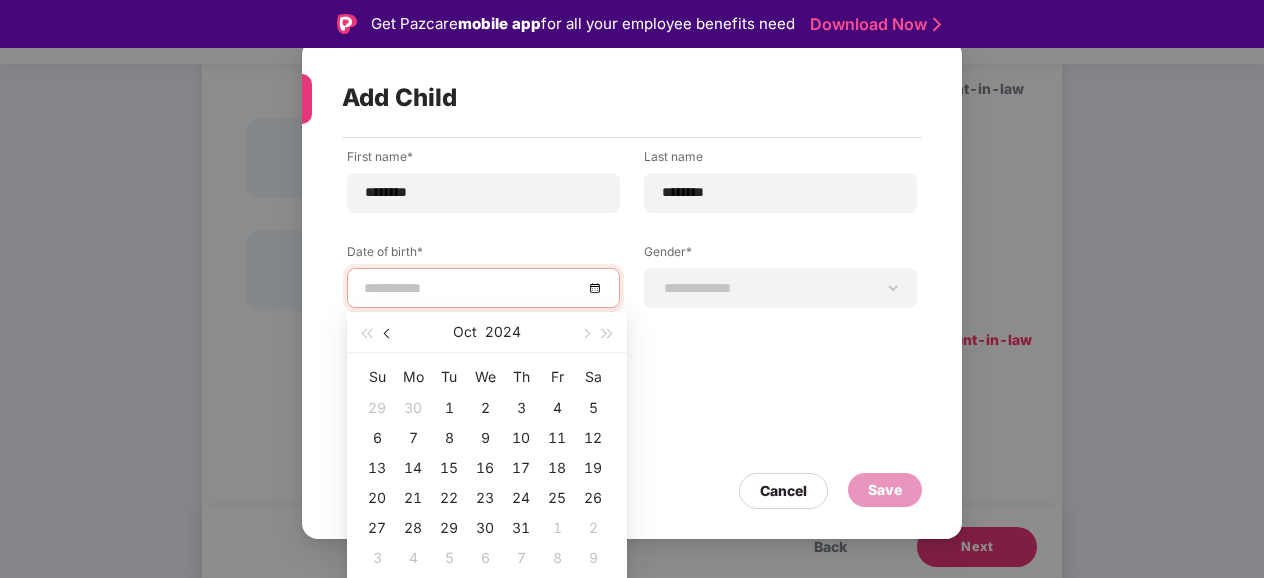 click at bounding box center (389, 334) 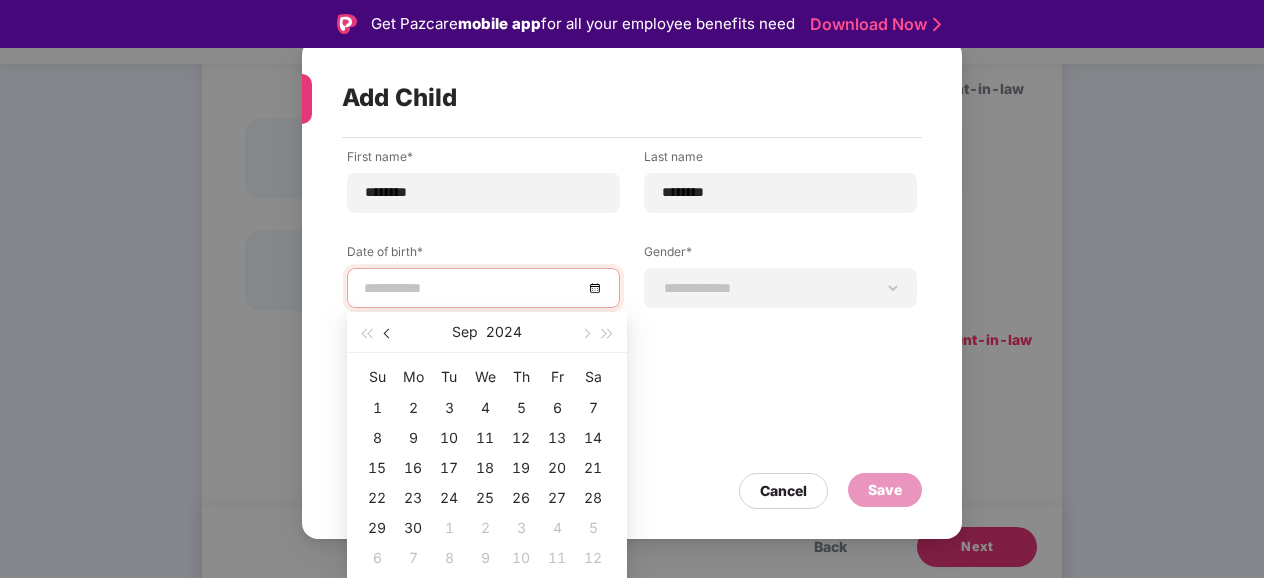 click at bounding box center [389, 334] 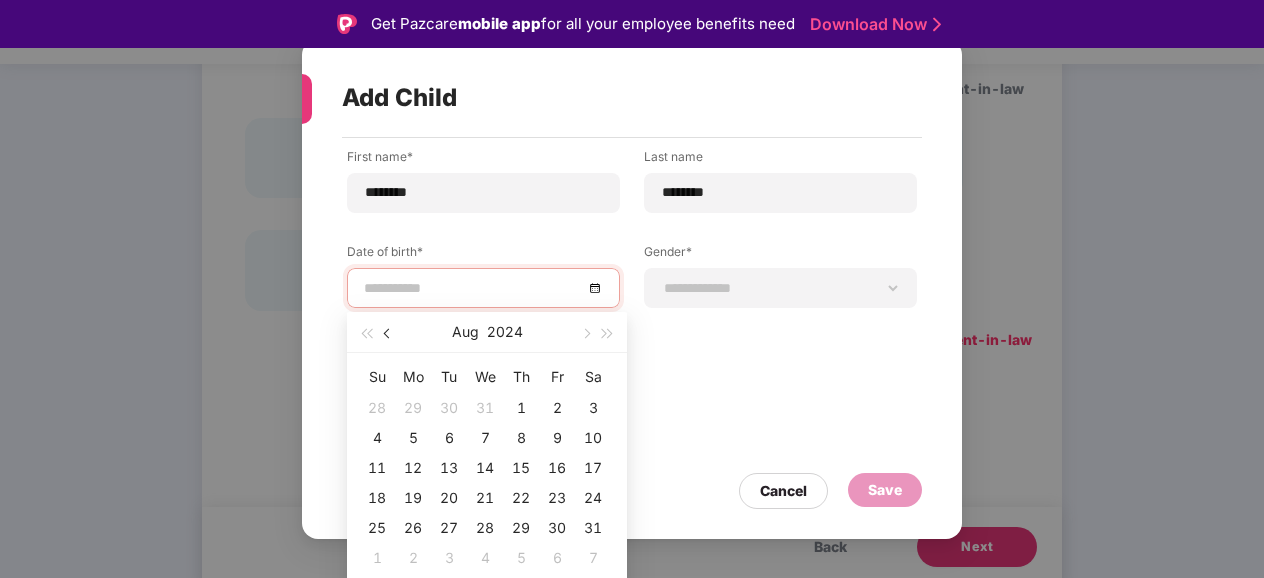 click at bounding box center (389, 334) 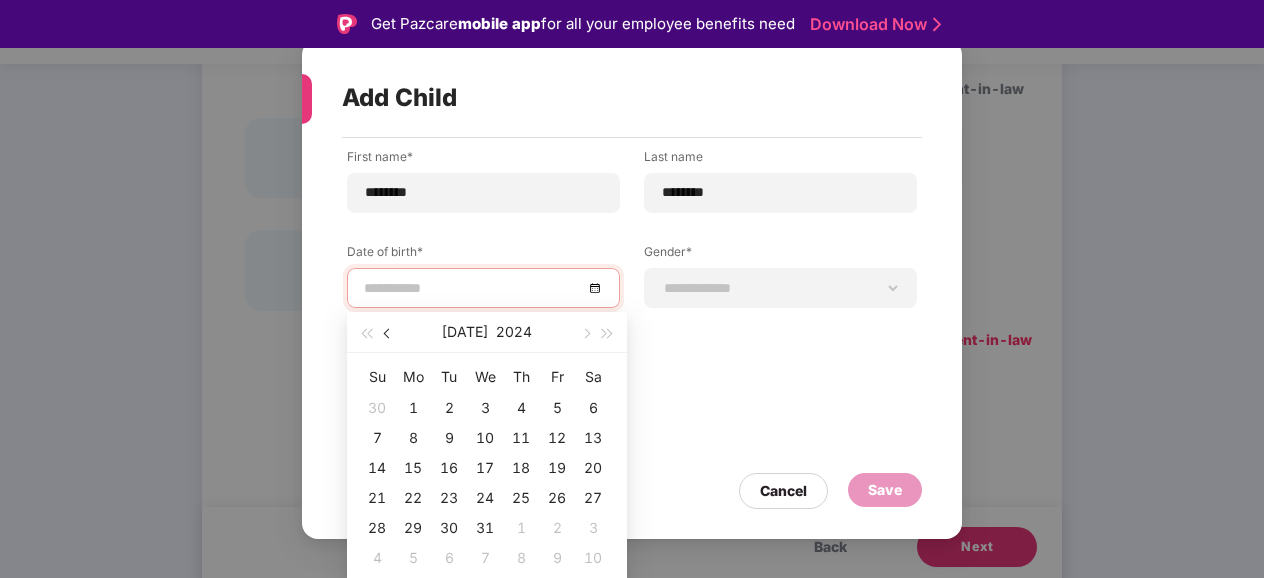 click at bounding box center (389, 334) 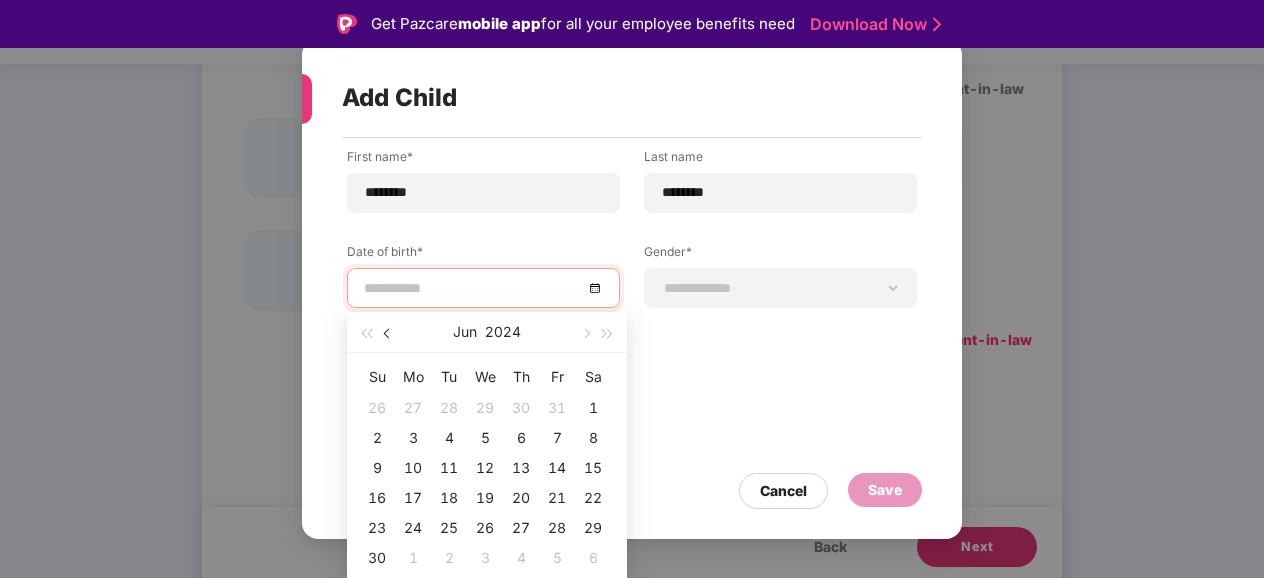 click at bounding box center [389, 334] 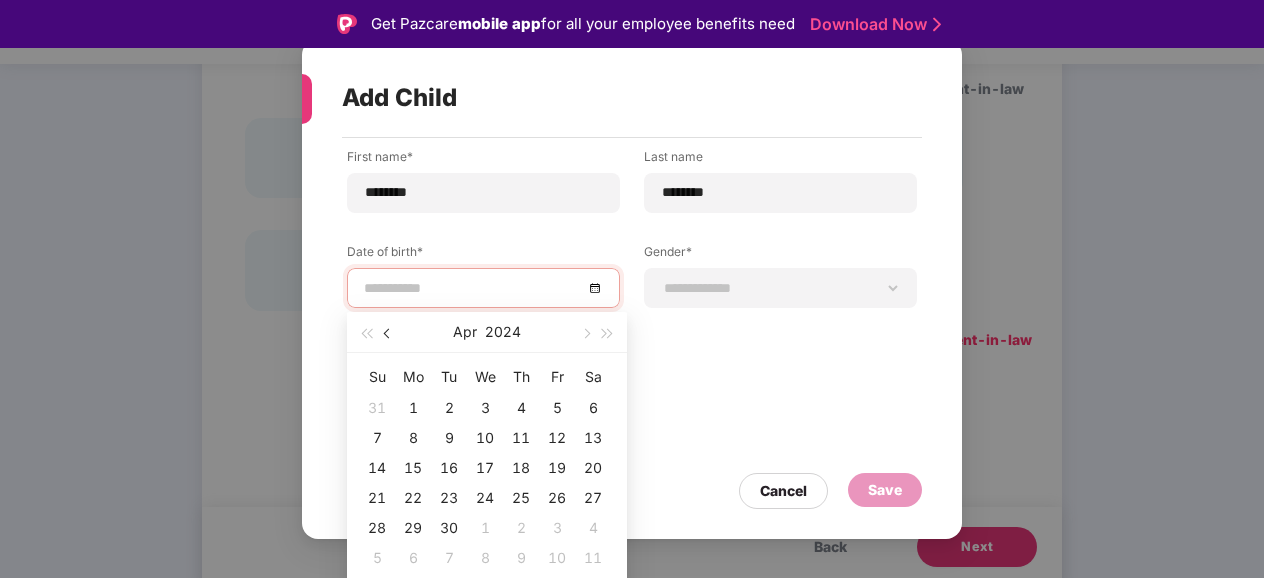 click at bounding box center [389, 334] 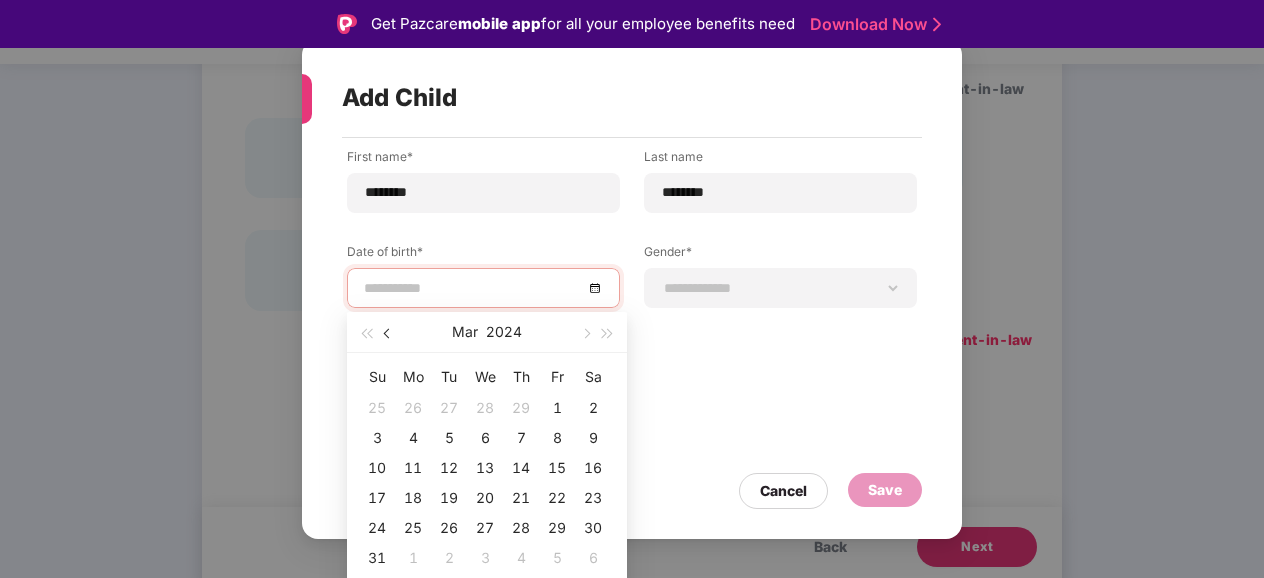 click at bounding box center [389, 334] 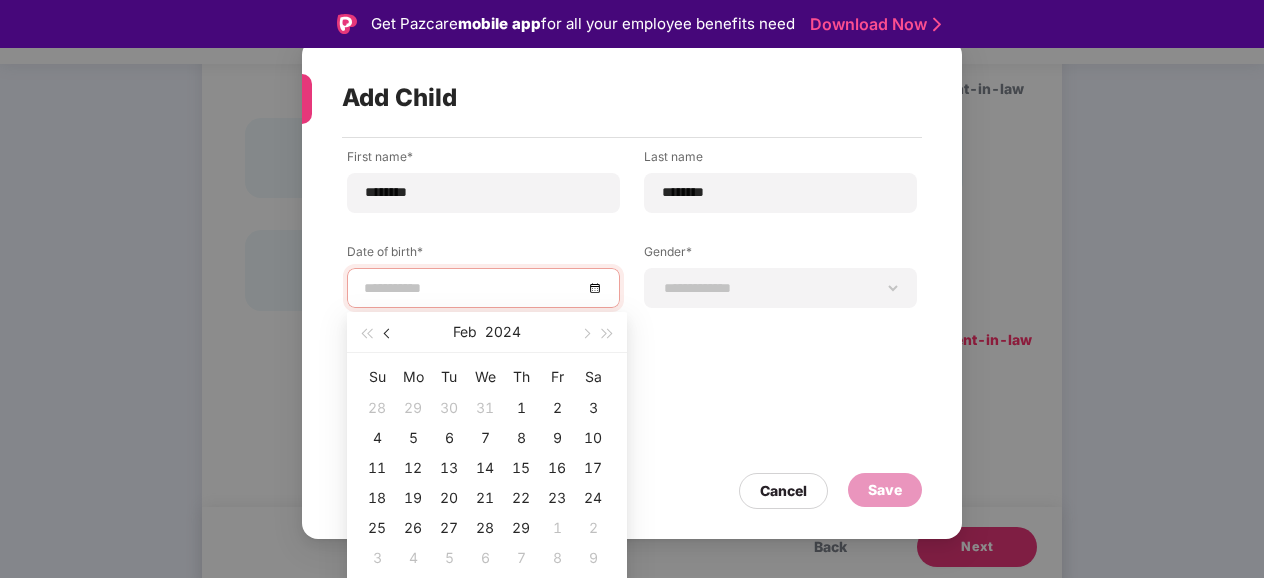 click at bounding box center [389, 334] 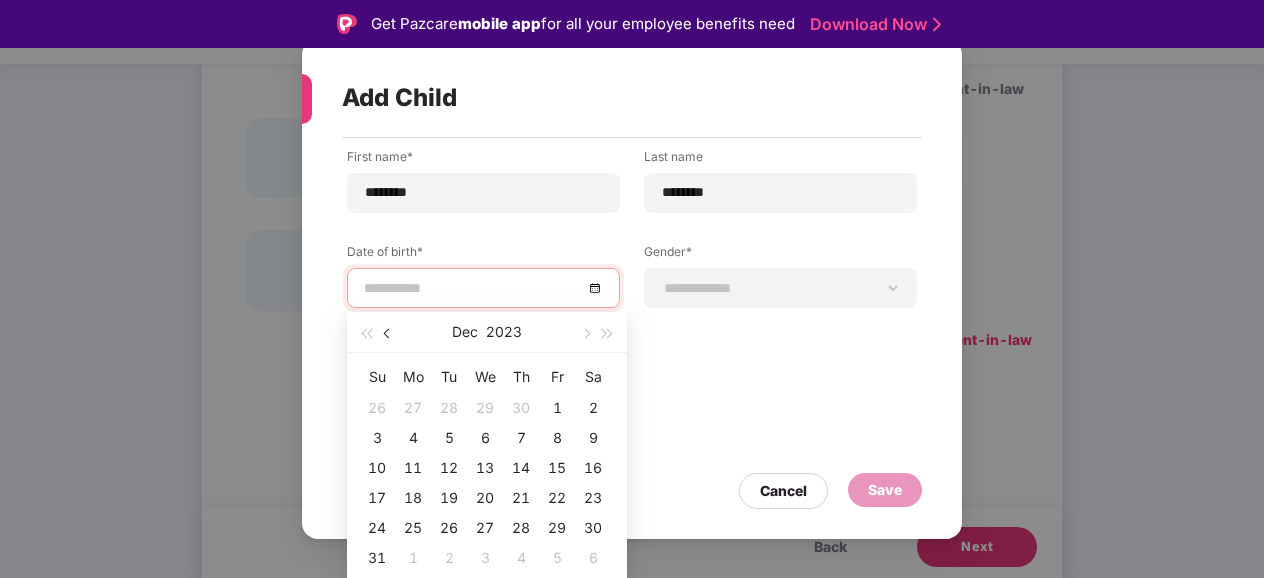 click at bounding box center (389, 334) 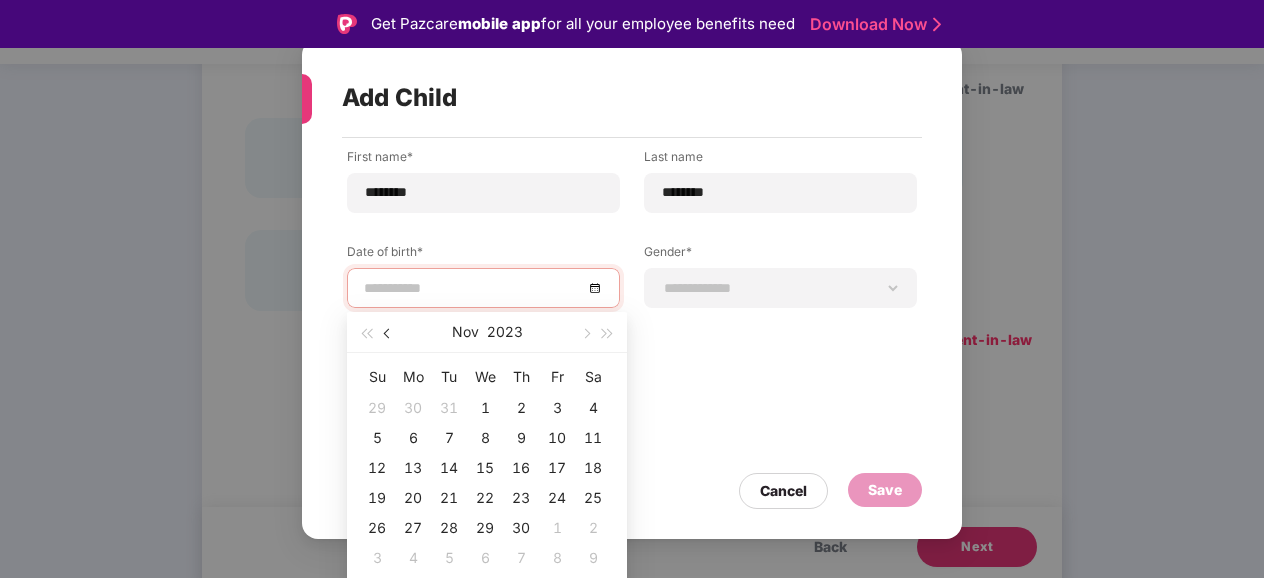 click at bounding box center (389, 334) 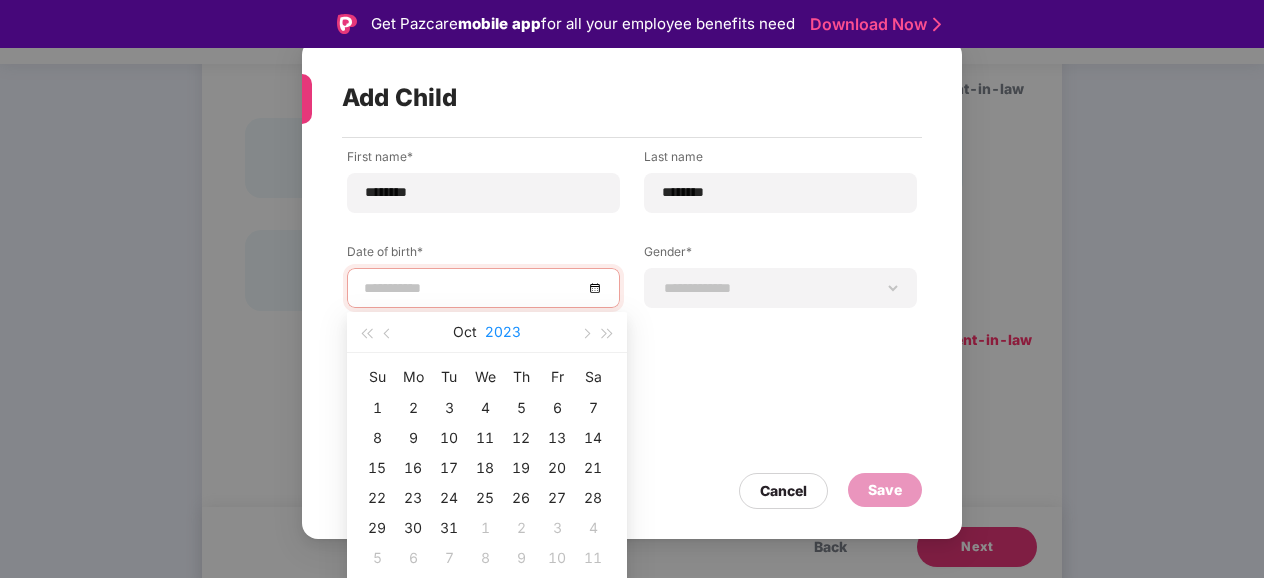 click on "2023" at bounding box center [503, 332] 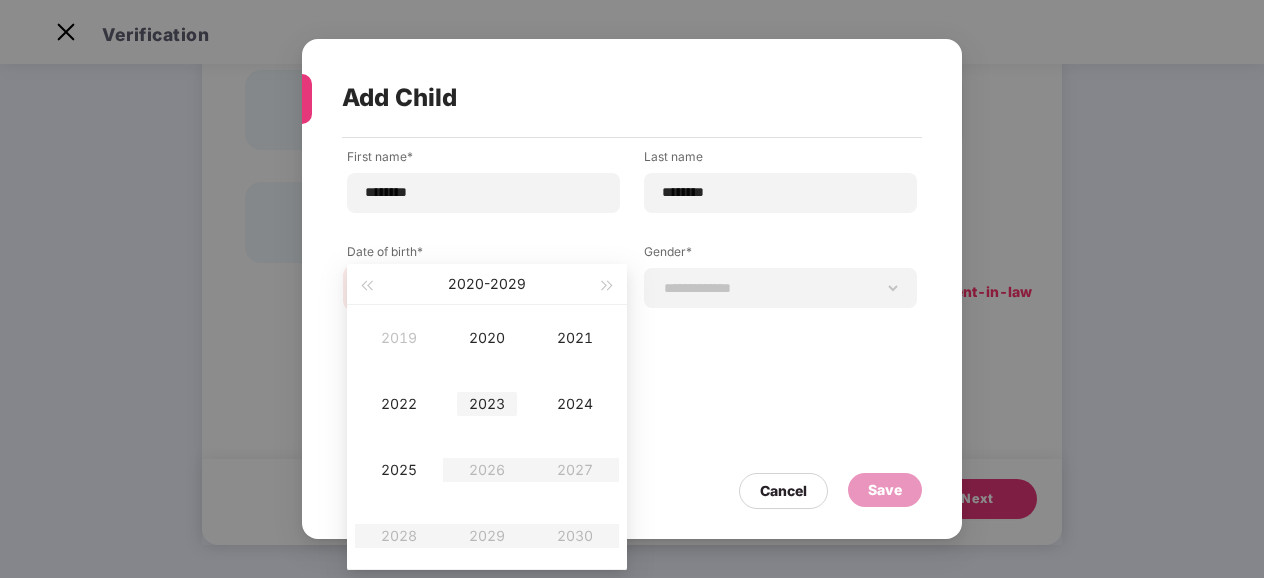 scroll, scrollTop: 0, scrollLeft: 0, axis: both 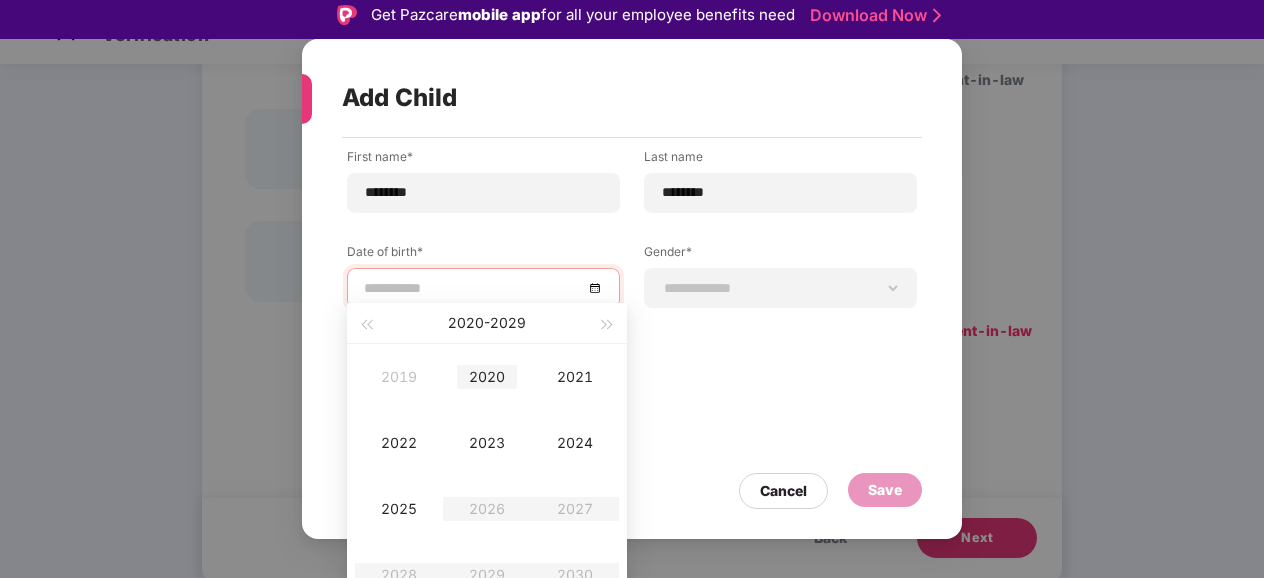 type on "**********" 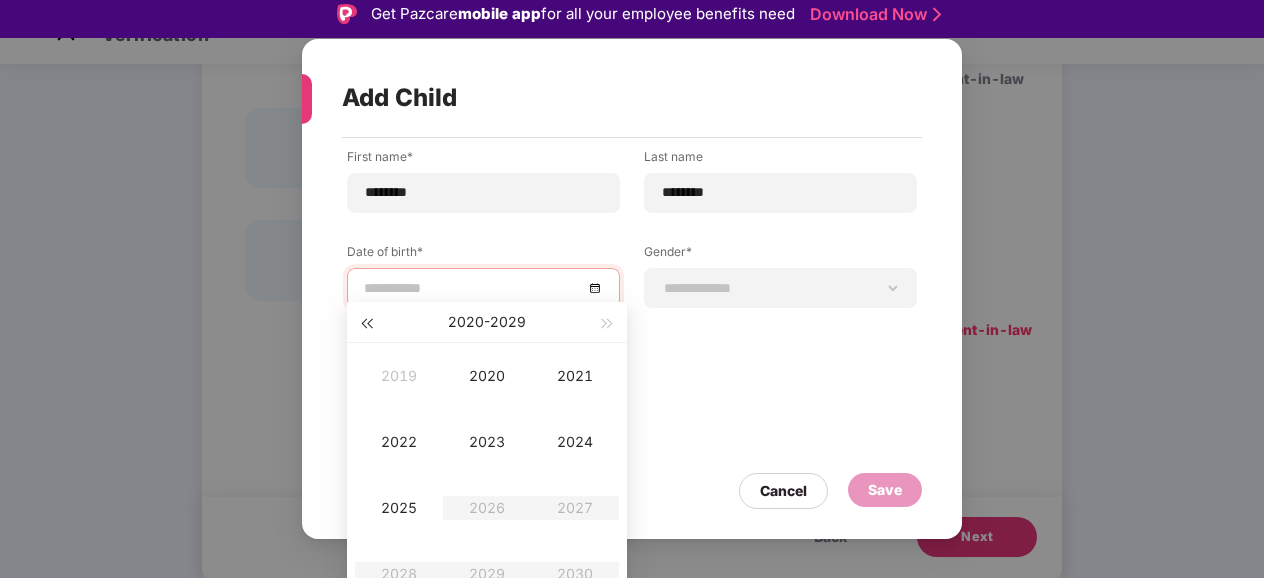 click at bounding box center [366, 322] 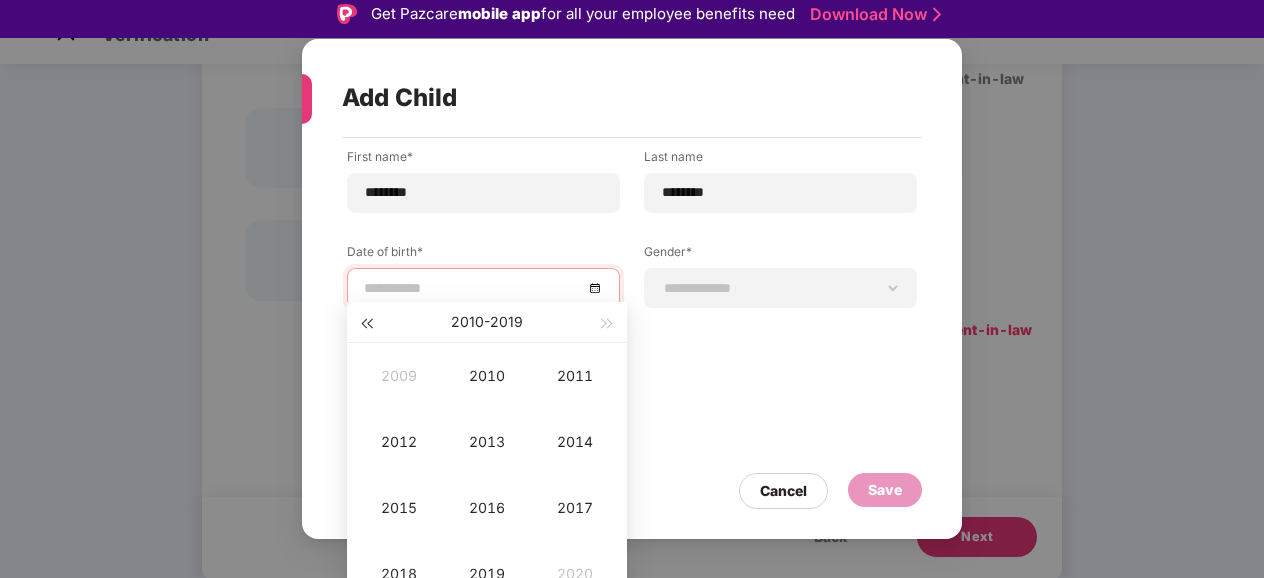 click at bounding box center (366, 322) 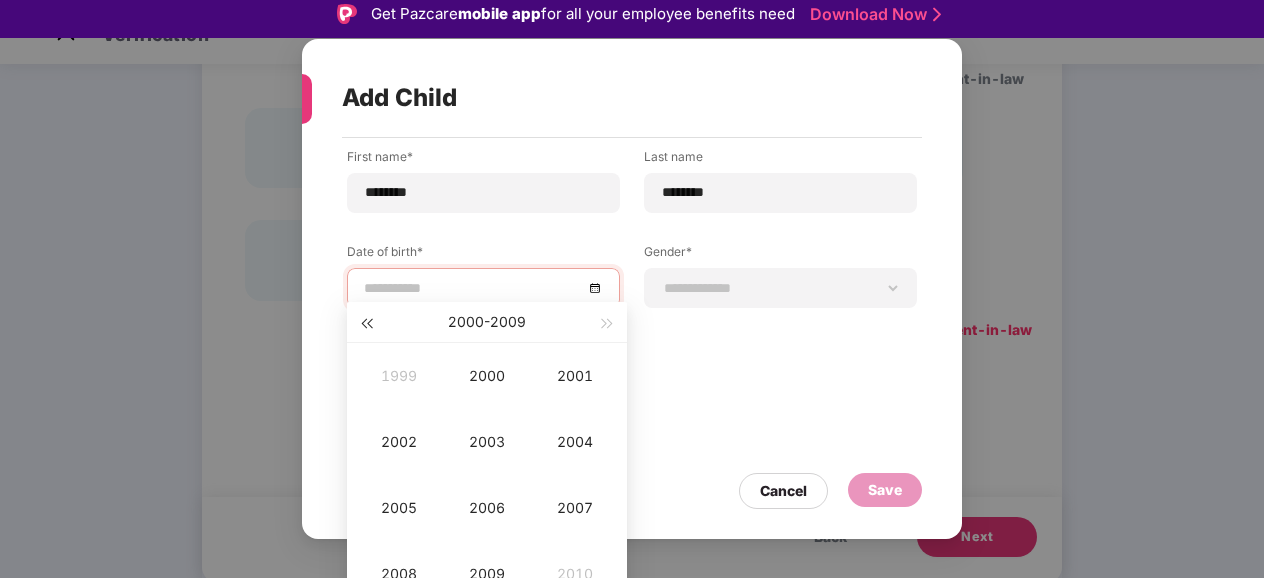 click at bounding box center [366, 322] 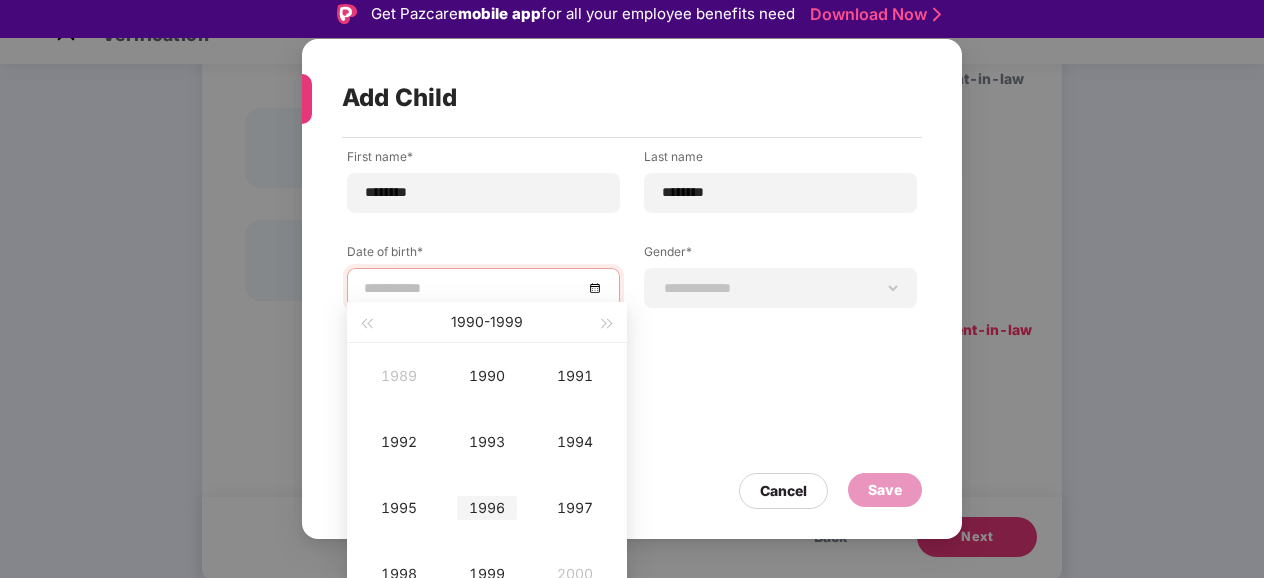type on "**********" 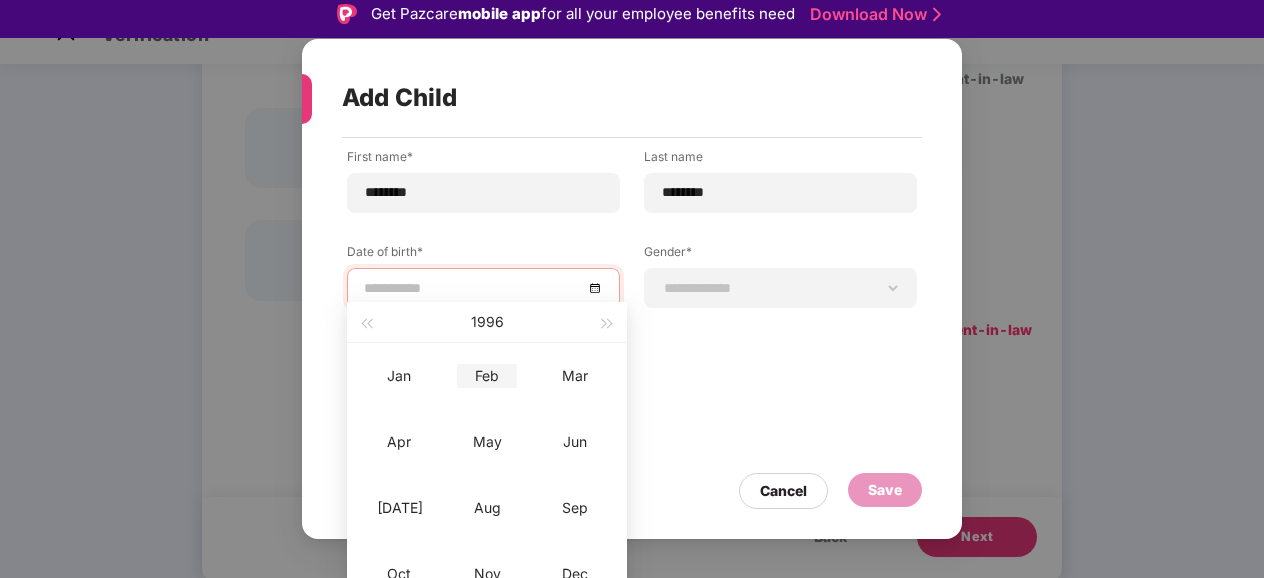 type on "**********" 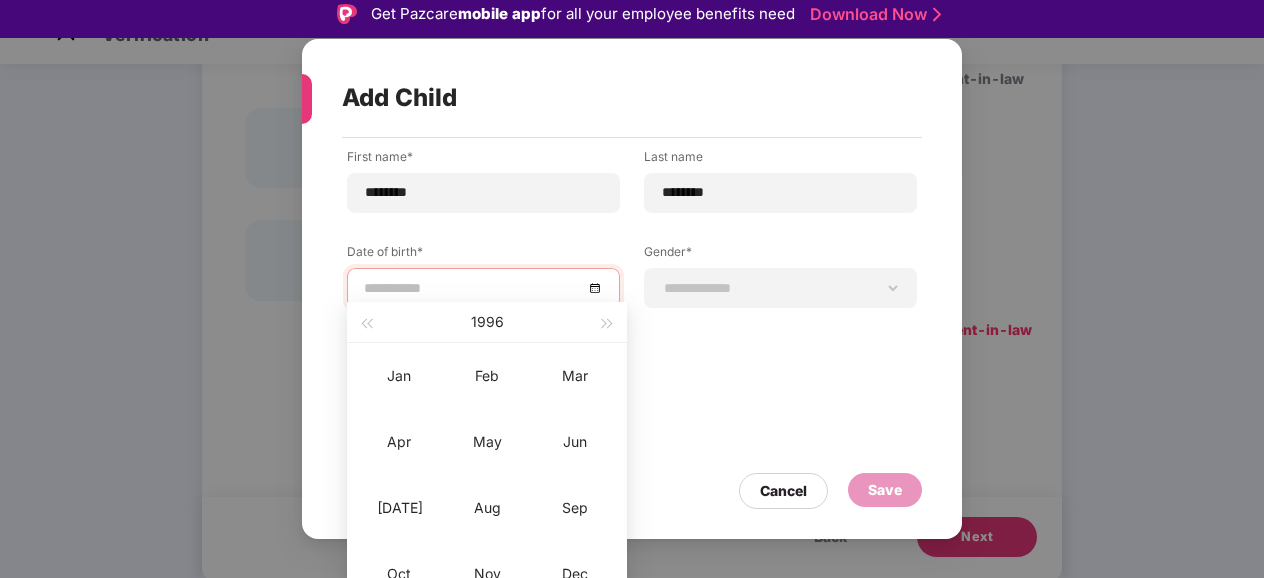type 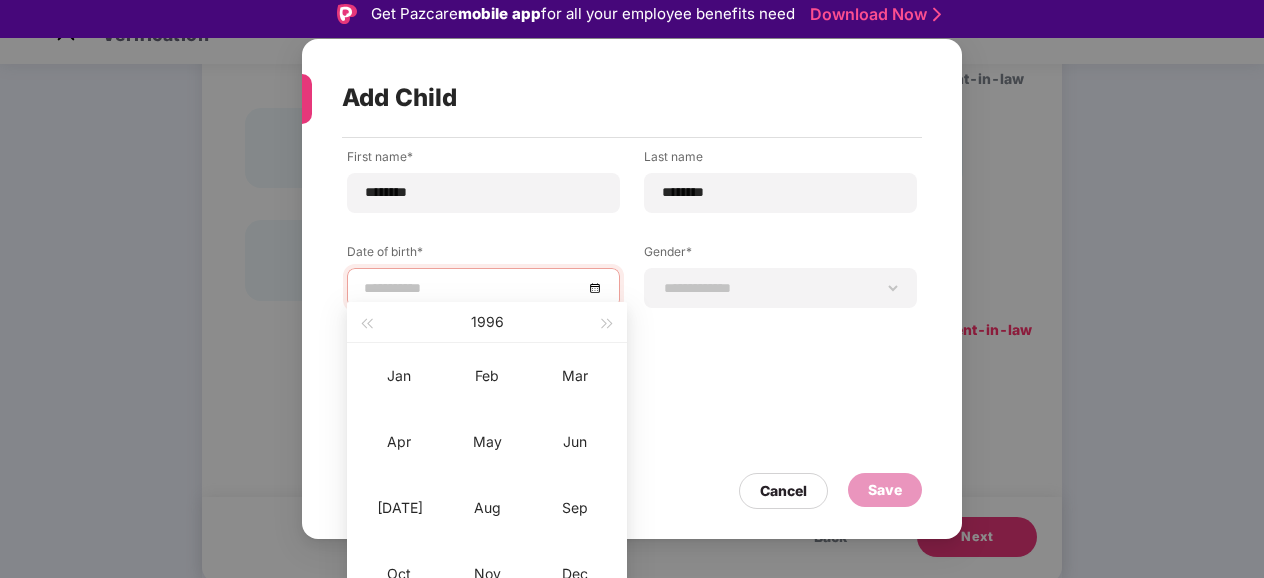 click at bounding box center [483, 288] 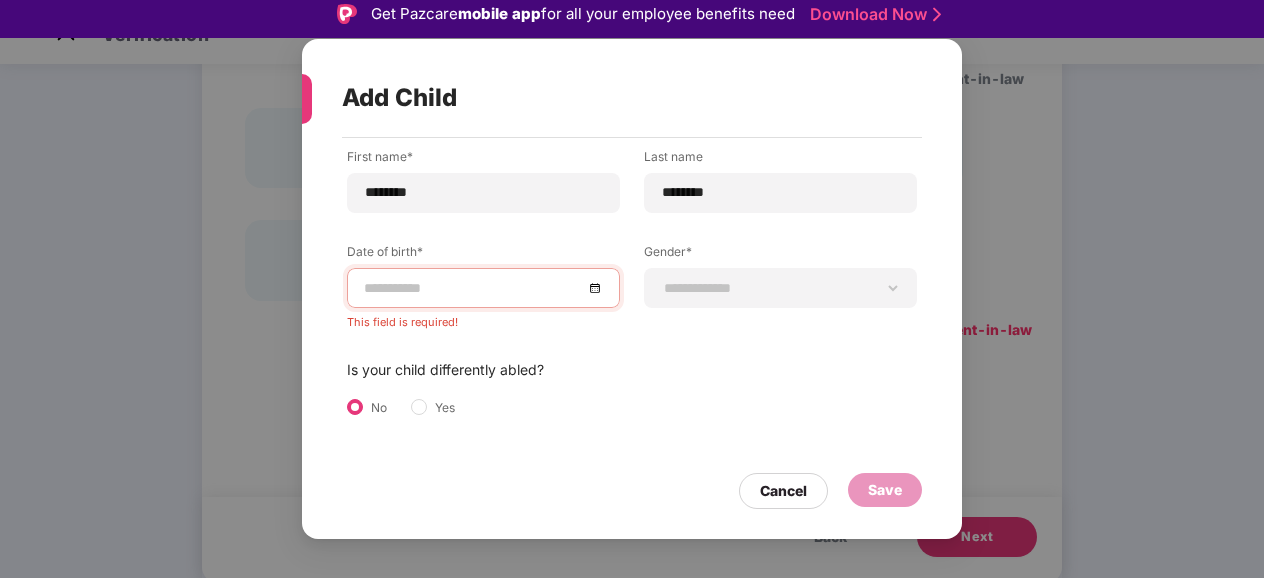 click on "**********" at bounding box center (632, 305) 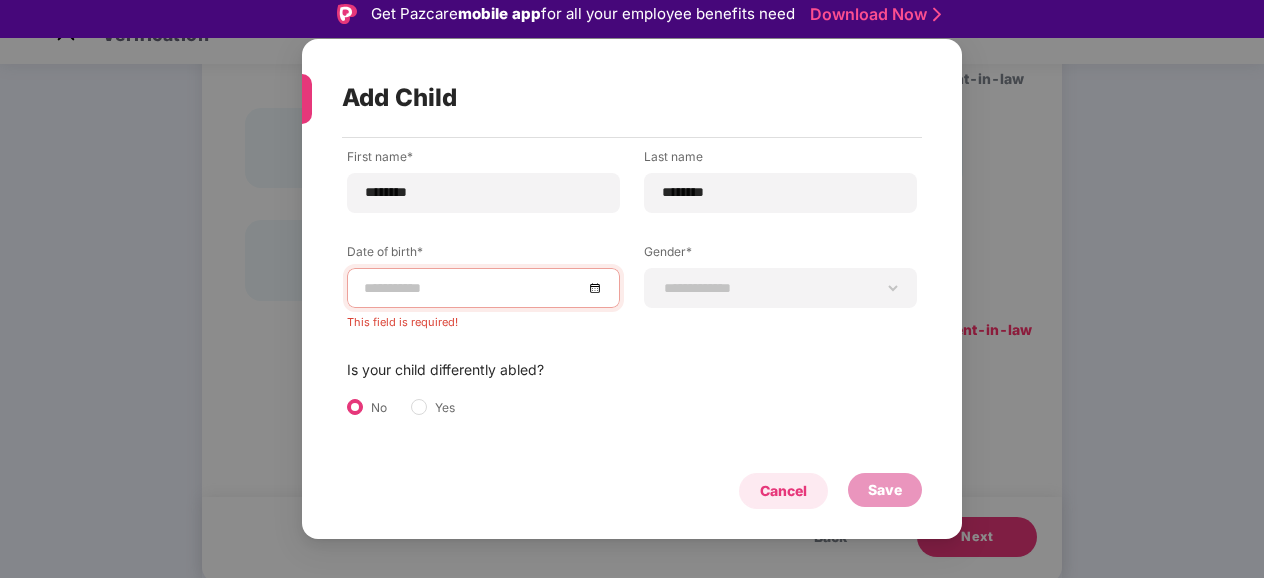click on "Cancel" at bounding box center [783, 491] 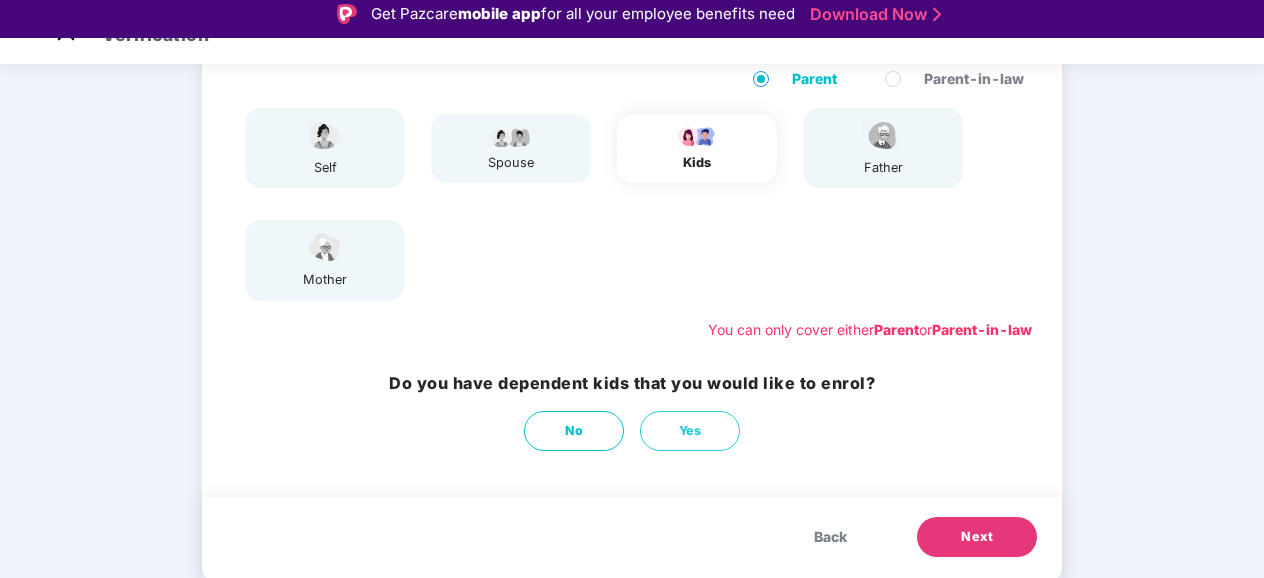 click on "Parent-in-law" at bounding box center [982, 329] 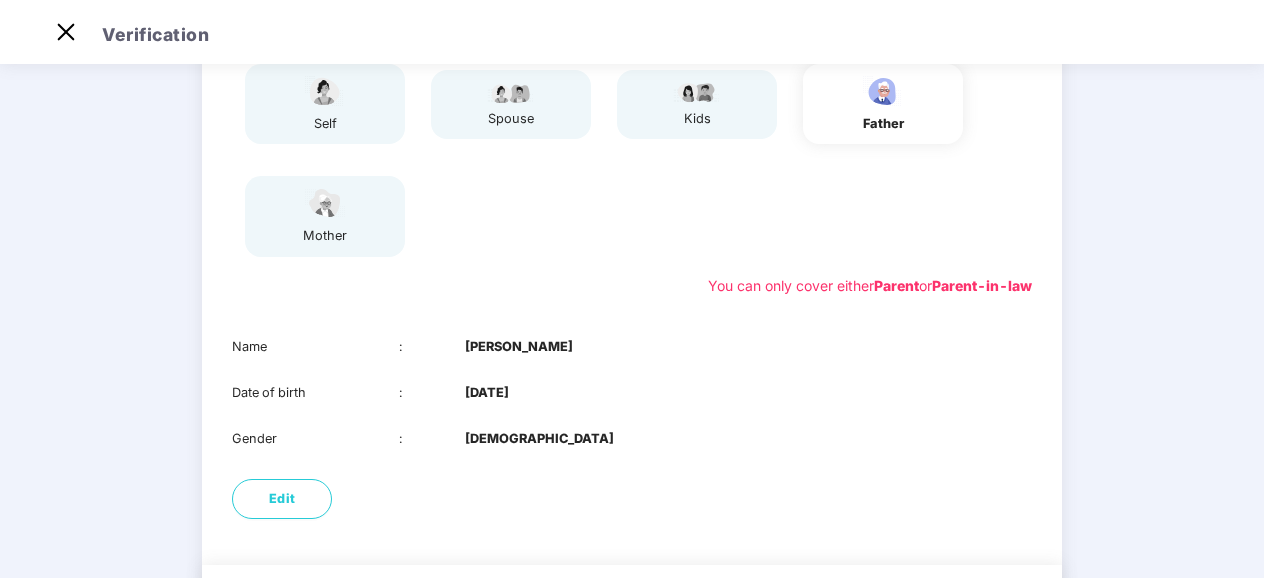 scroll, scrollTop: 330, scrollLeft: 0, axis: vertical 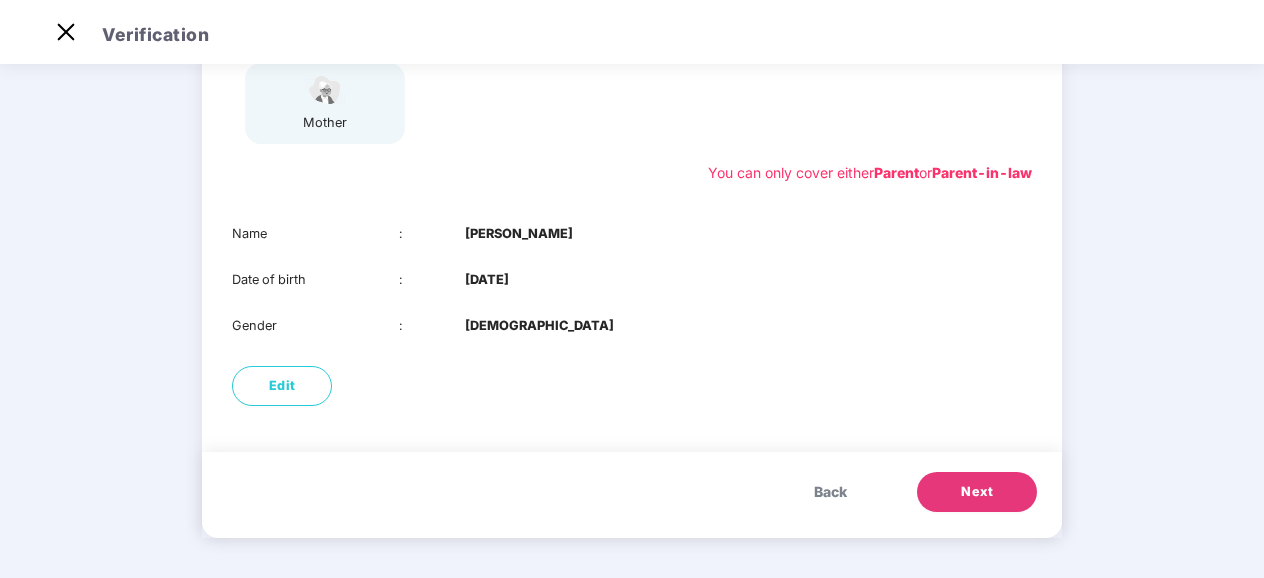 click on "Next" at bounding box center (977, 492) 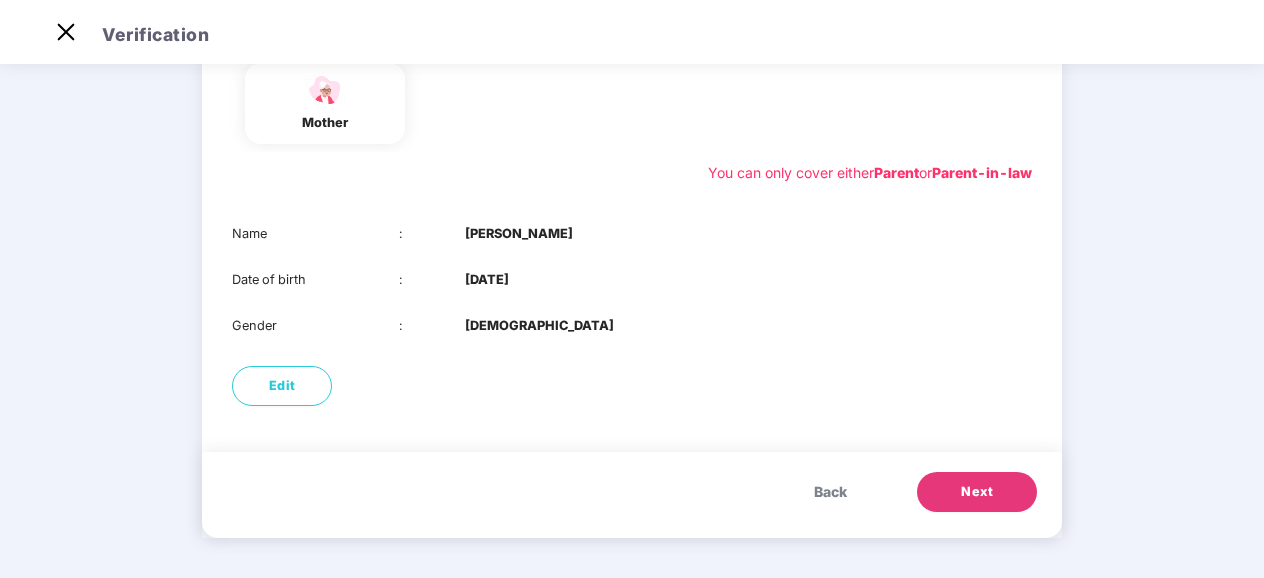 click on "Next" at bounding box center (977, 492) 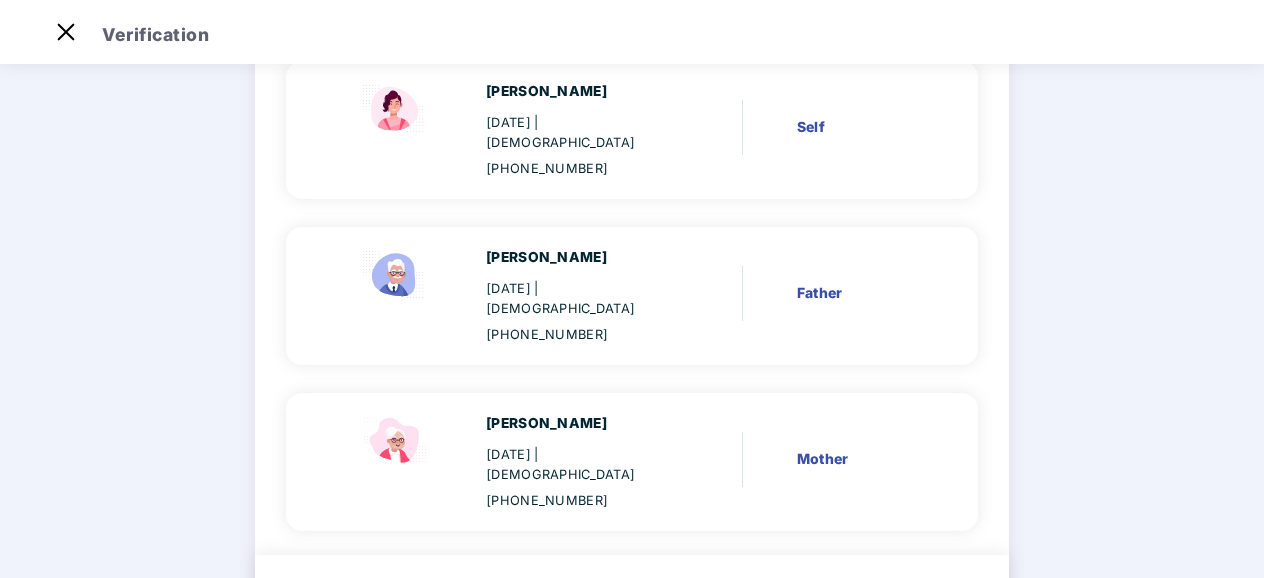 scroll, scrollTop: 264, scrollLeft: 0, axis: vertical 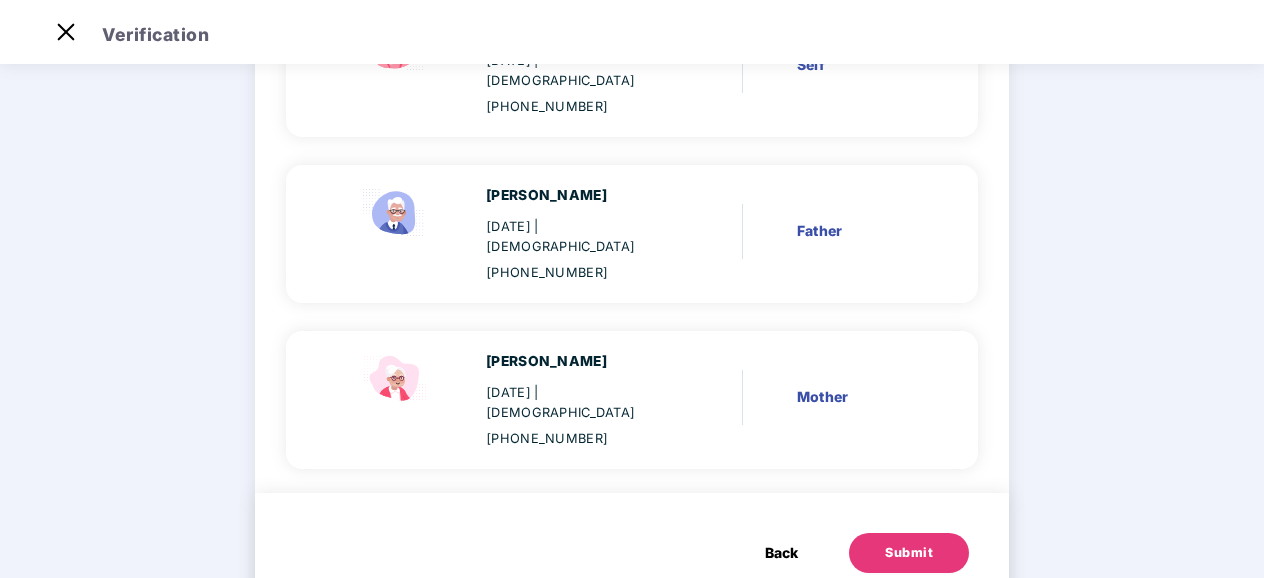 click on "Submit" at bounding box center [909, 553] 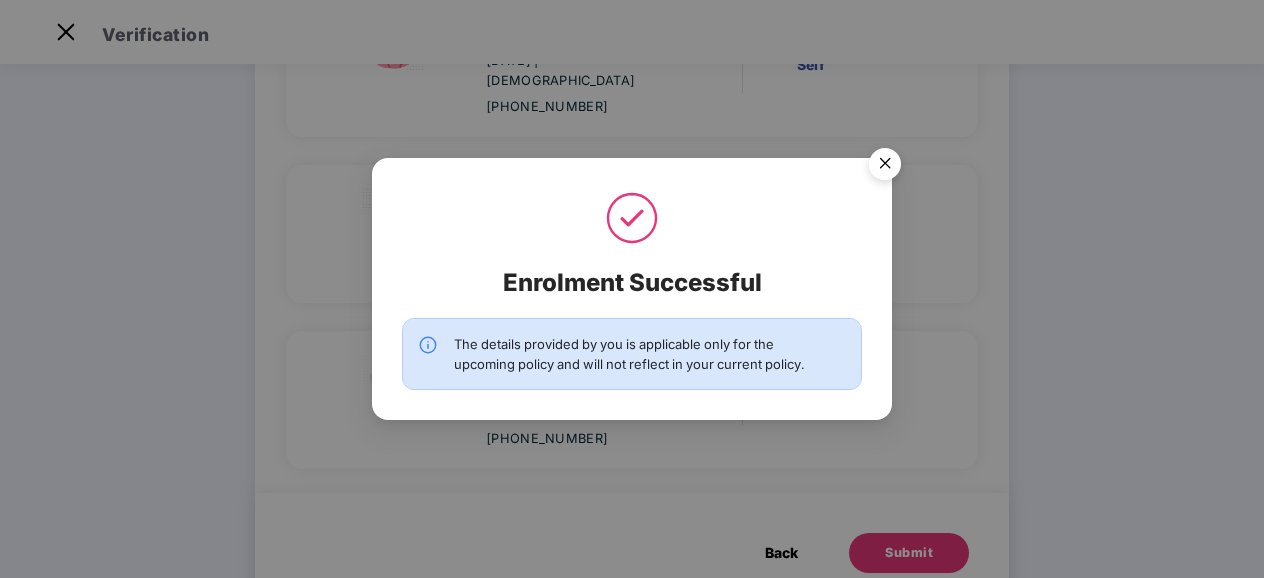 click at bounding box center [885, 167] 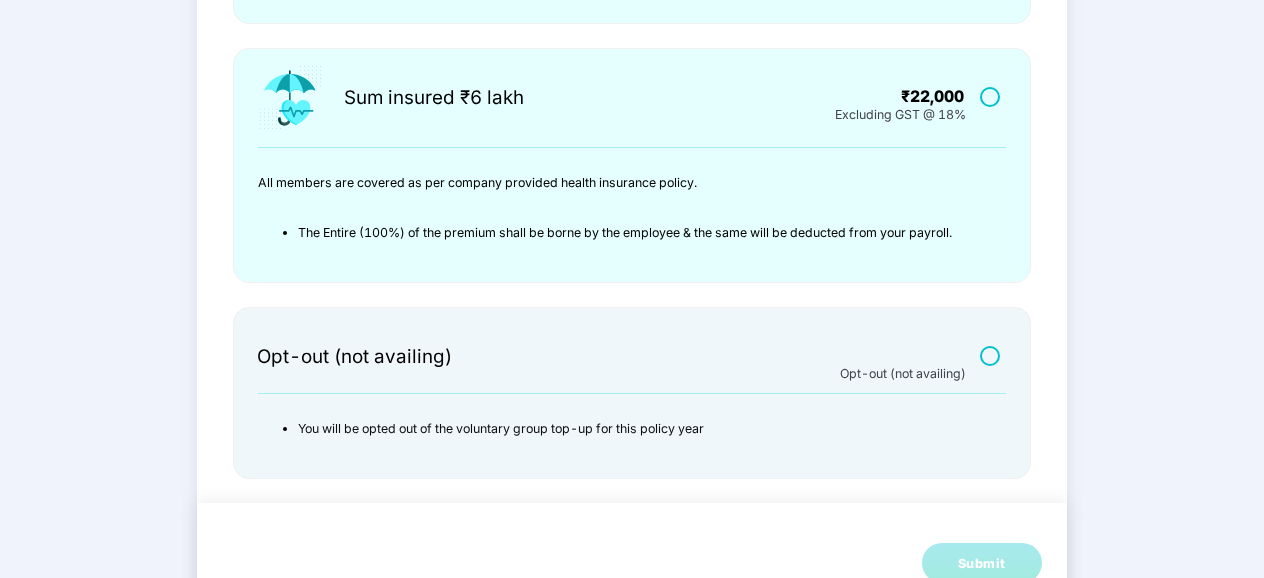 scroll, scrollTop: 471, scrollLeft: 0, axis: vertical 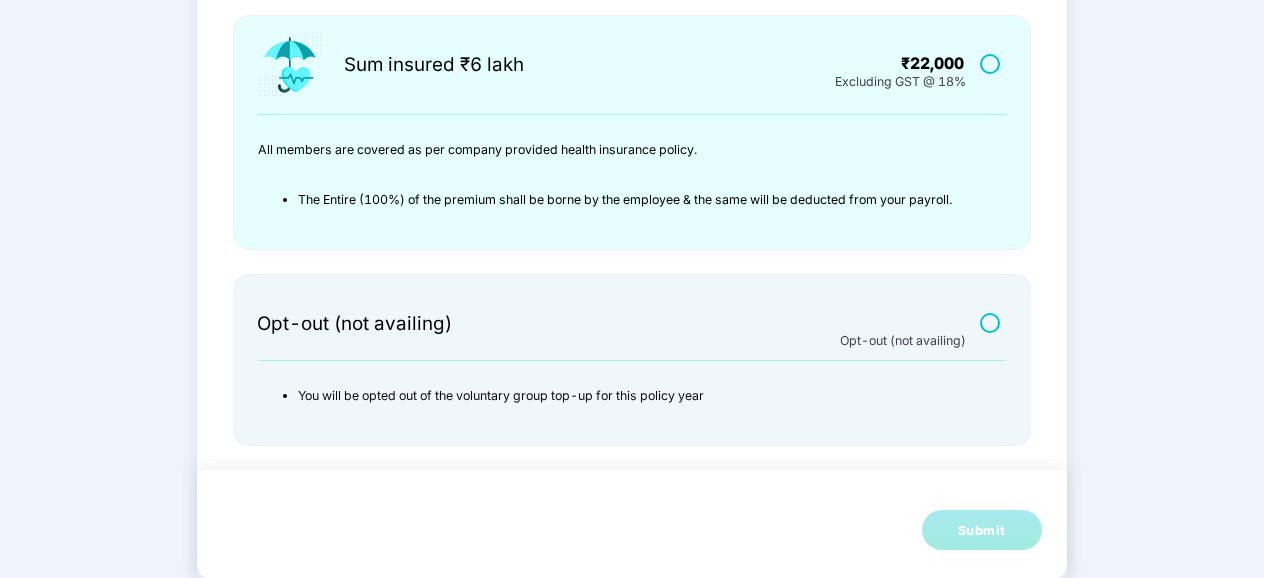 click at bounding box center (992, 322) 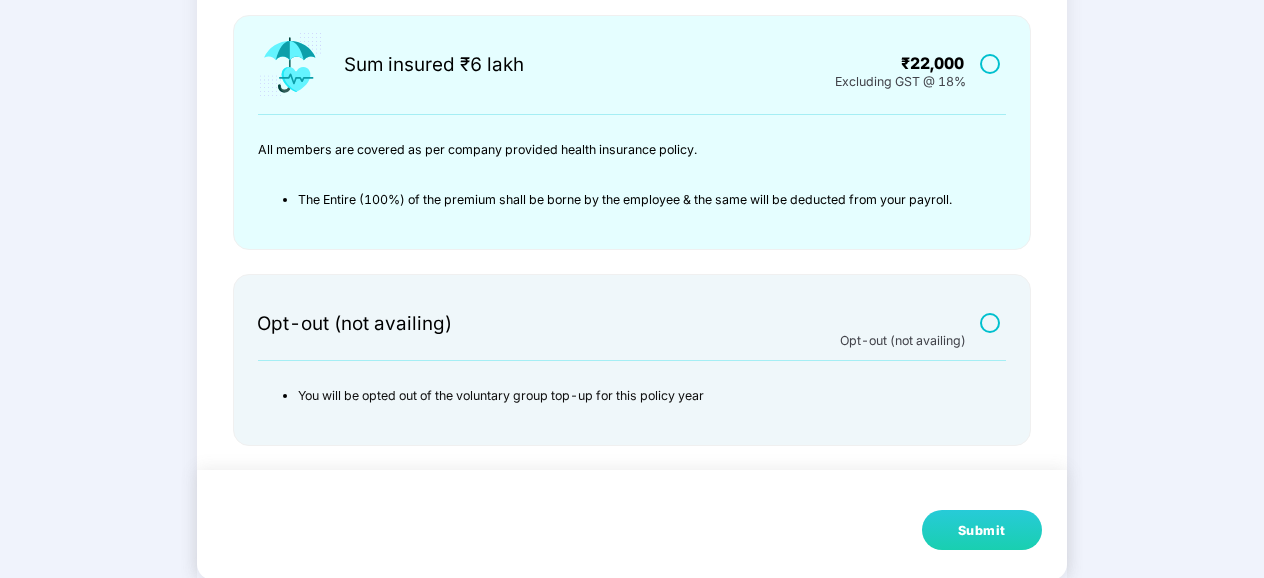 click on "Submit" at bounding box center [982, 531] 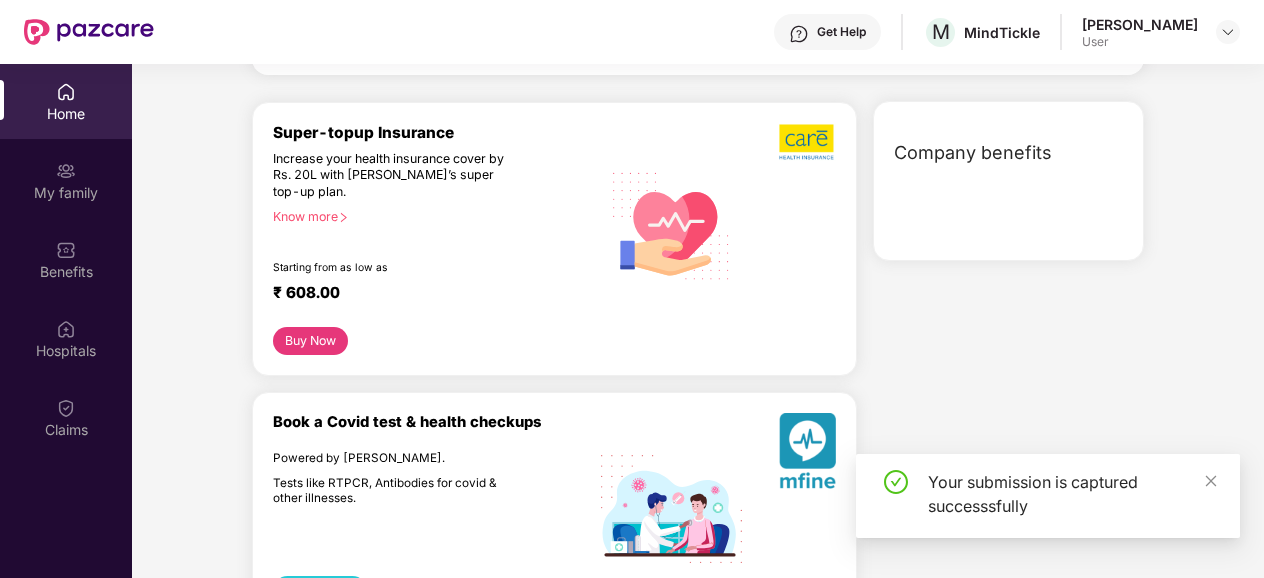 scroll, scrollTop: 374, scrollLeft: 0, axis: vertical 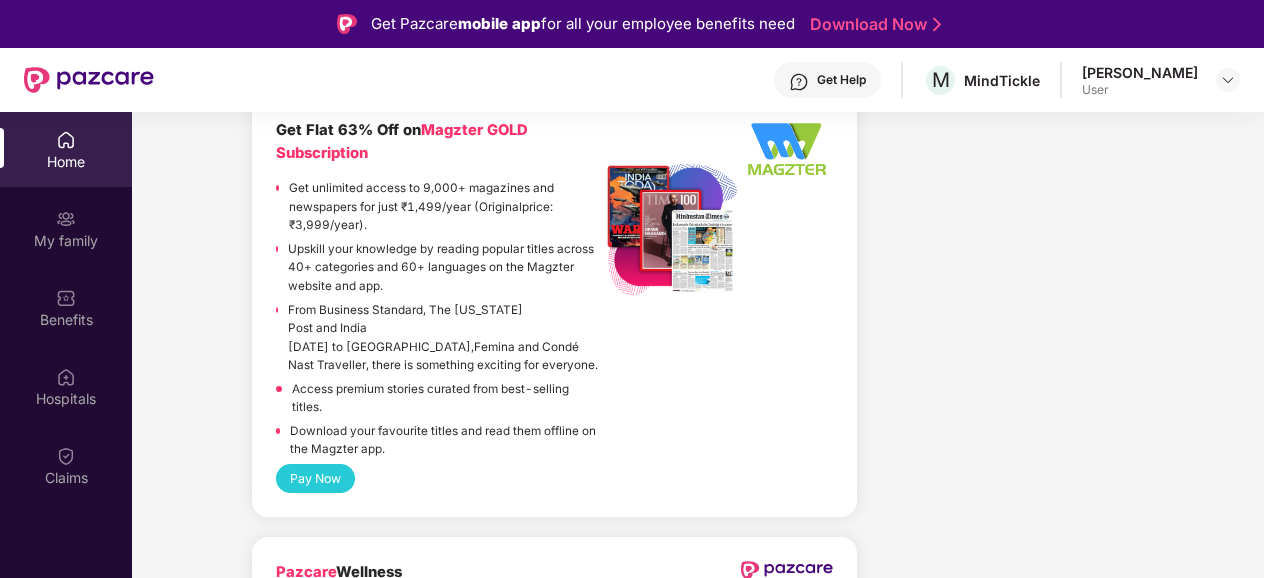 click on "Get Flat 63% Off on  Magzter GOLD Subscription" at bounding box center (438, 142) 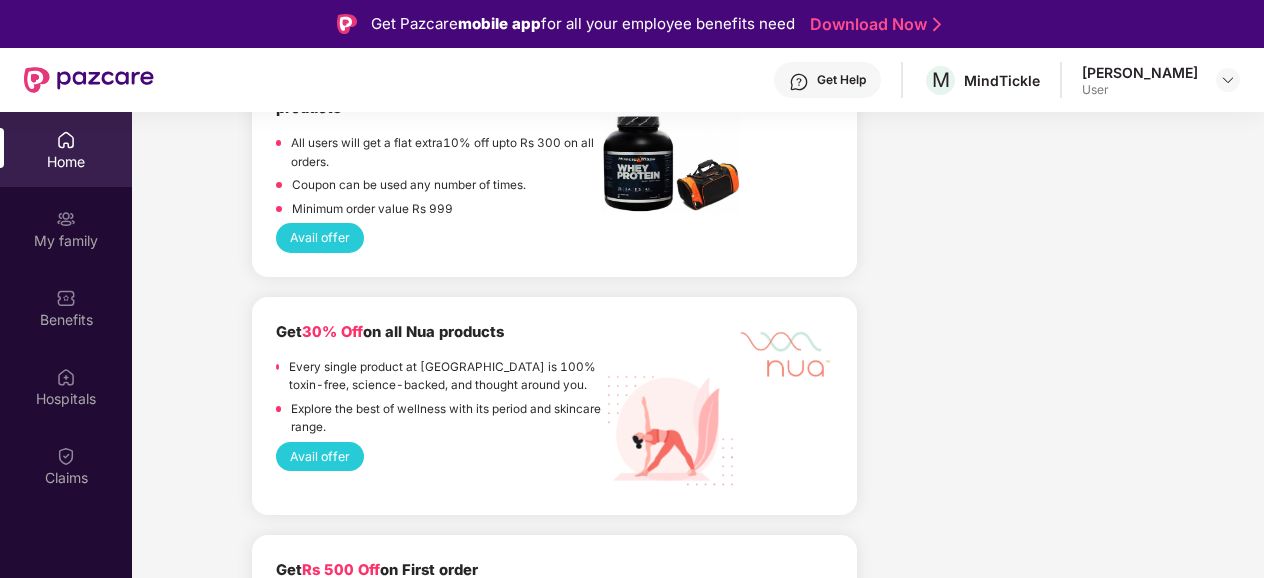 scroll, scrollTop: 7503, scrollLeft: 0, axis: vertical 